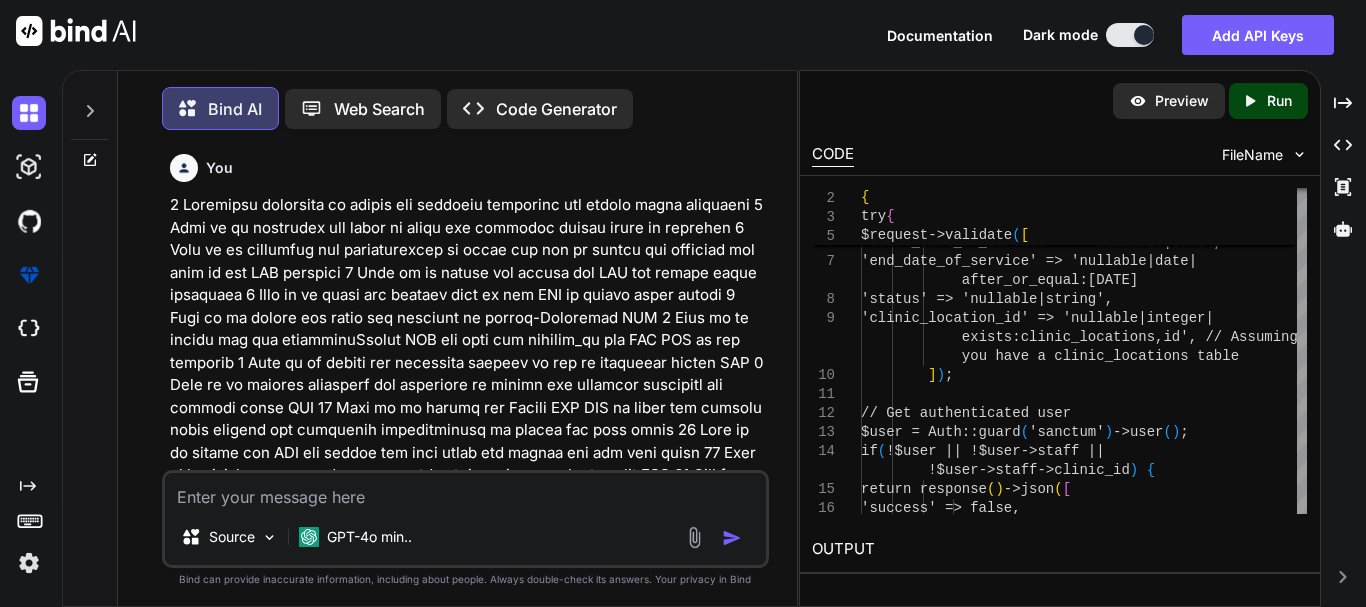 scroll, scrollTop: 0, scrollLeft: 0, axis: both 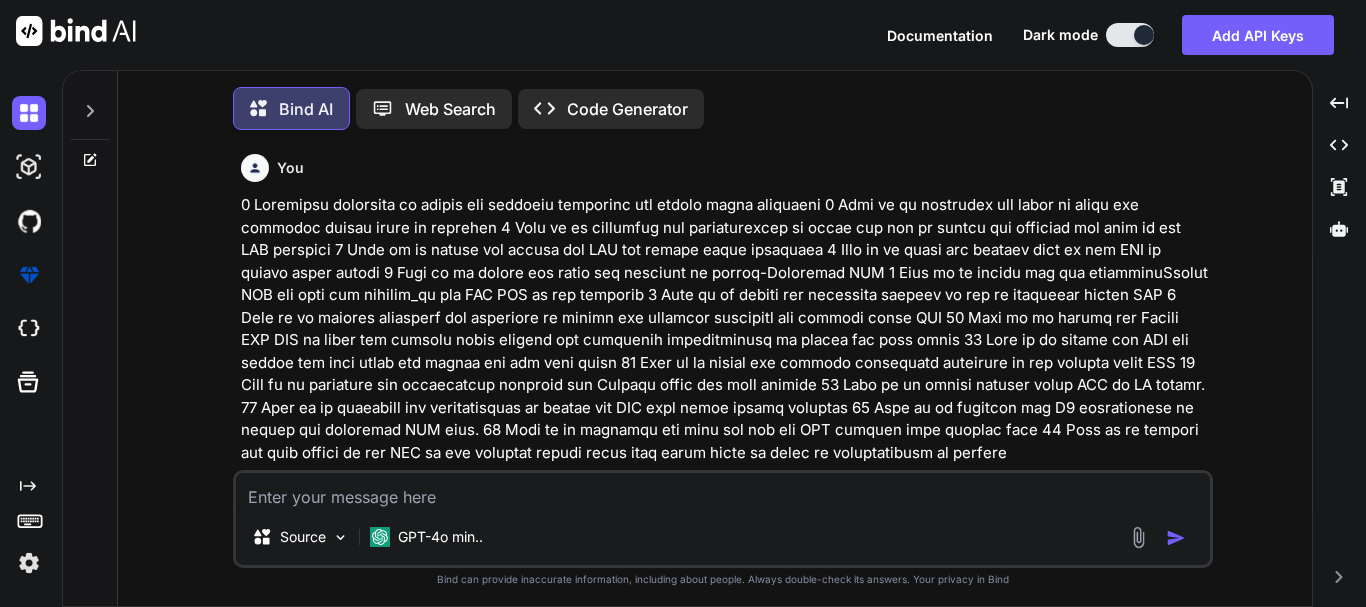 type on "x" 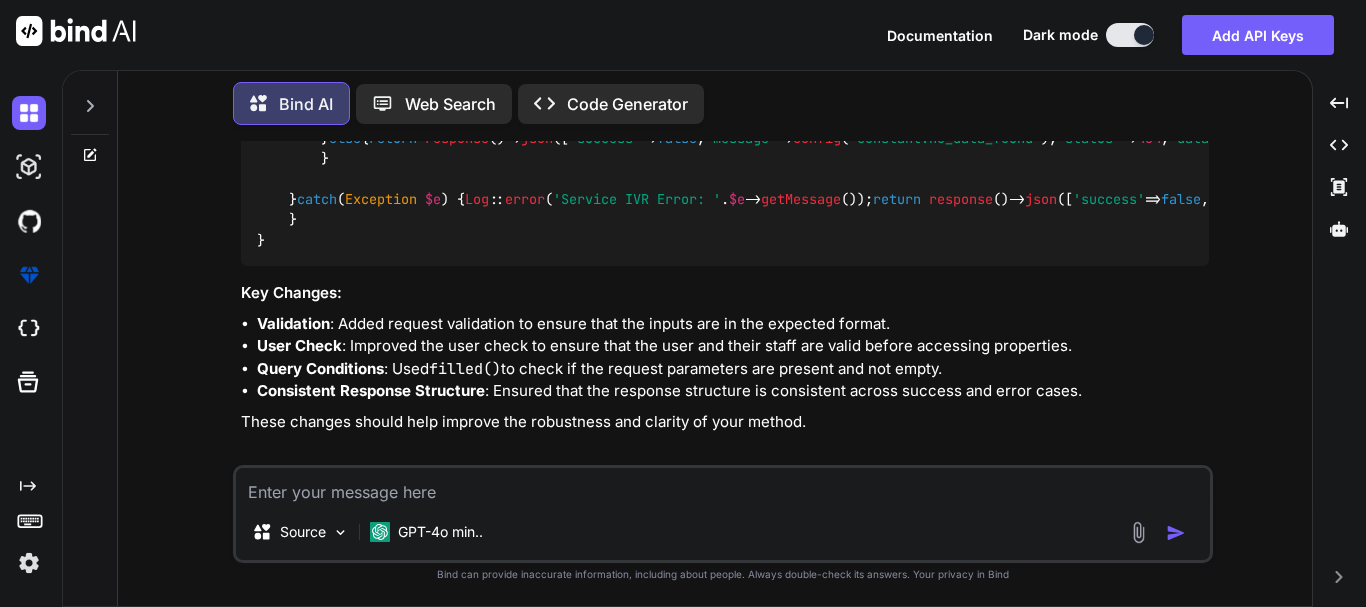 scroll, scrollTop: 6755, scrollLeft: 0, axis: vertical 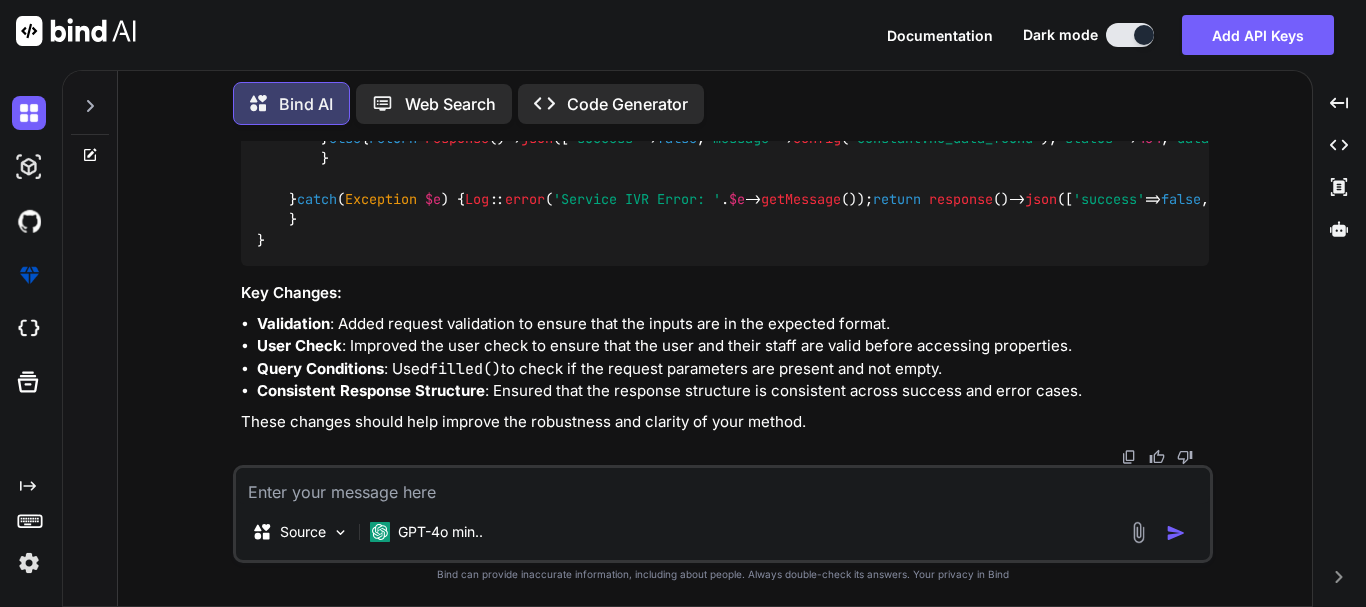 click at bounding box center [723, 486] 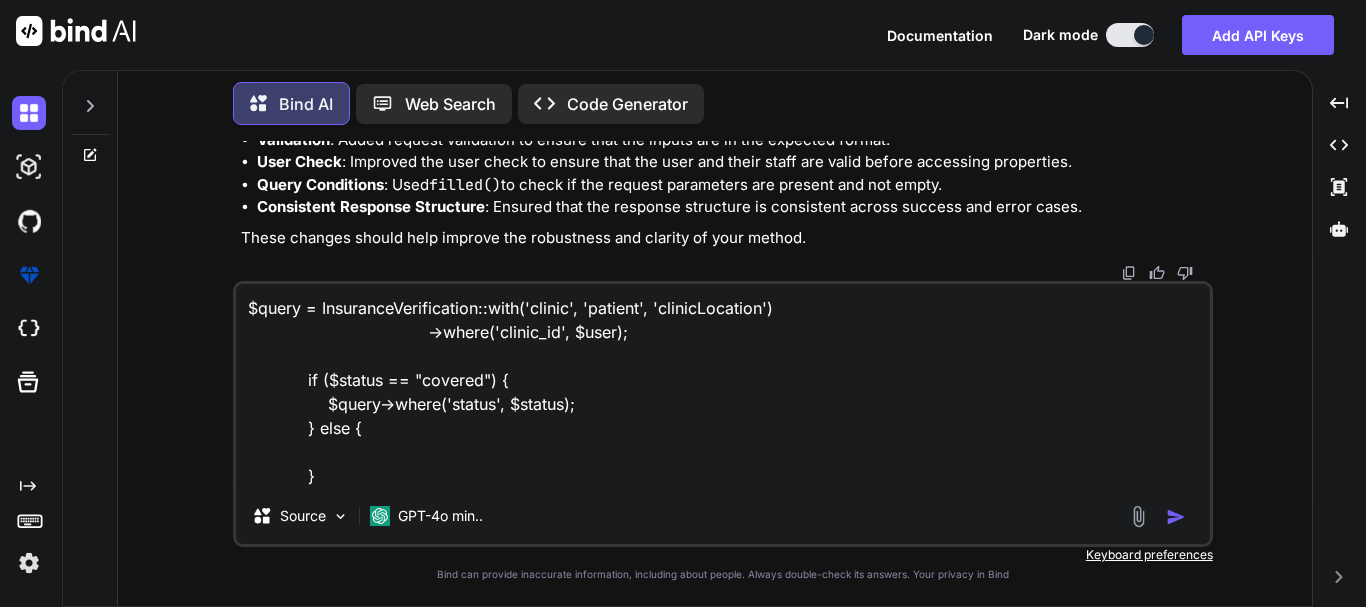 type on "x" 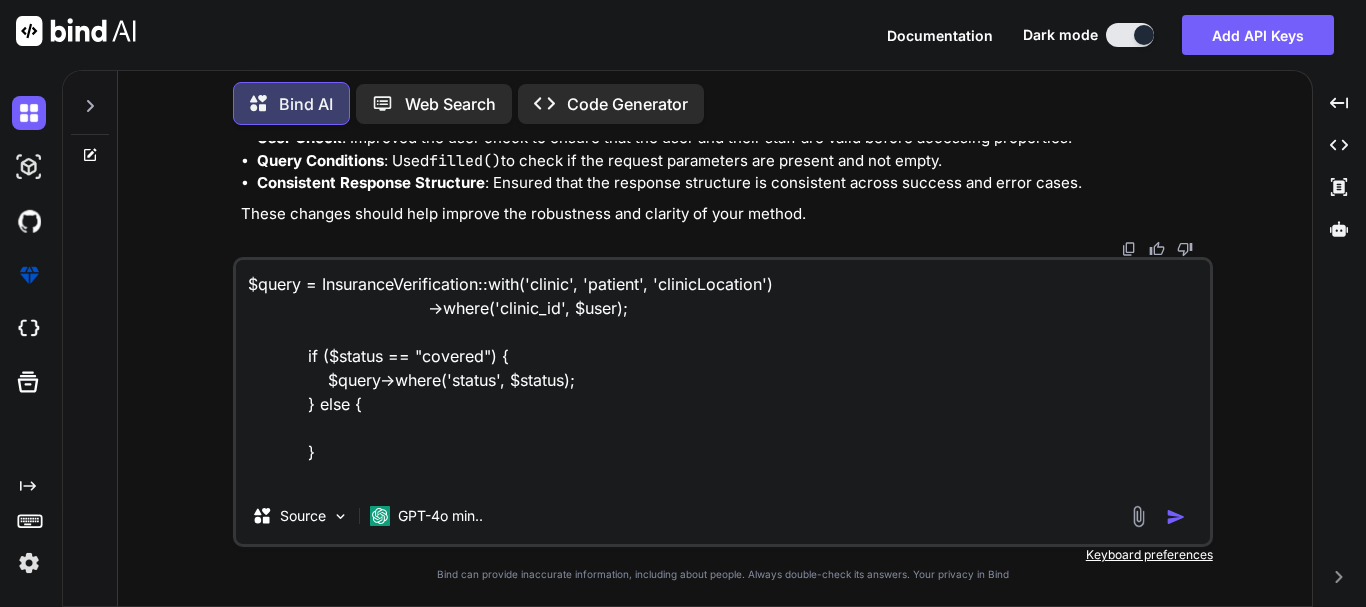 type on "$query = InsuranceVerification::with('clinic', 'patient', 'clinicLocation')
->where('clinic_id', $user);
if ($status == "covered") {
$query->where('status', $status);
} else {
}" 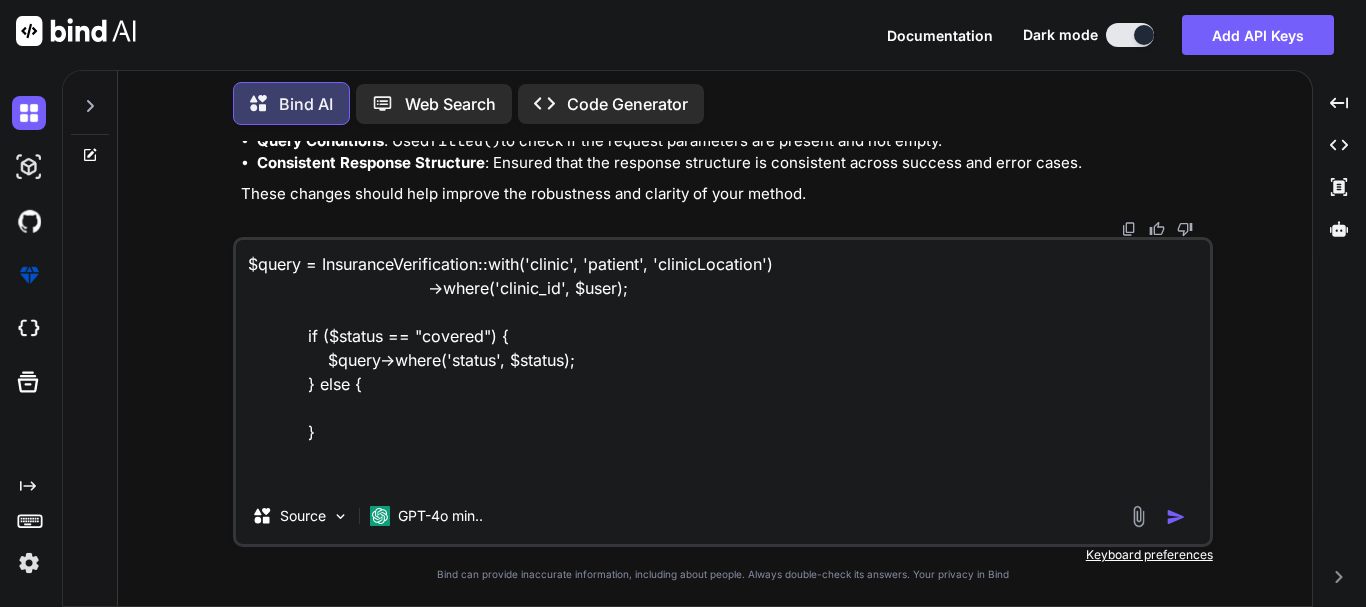 click on "$query = InsuranceVerification::with('clinic', 'patient', 'clinicLocation')
->where('clinic_id', $user);
if ($status == "covered") {
$query->where('status', $status);
} else {
}" at bounding box center [723, 364] 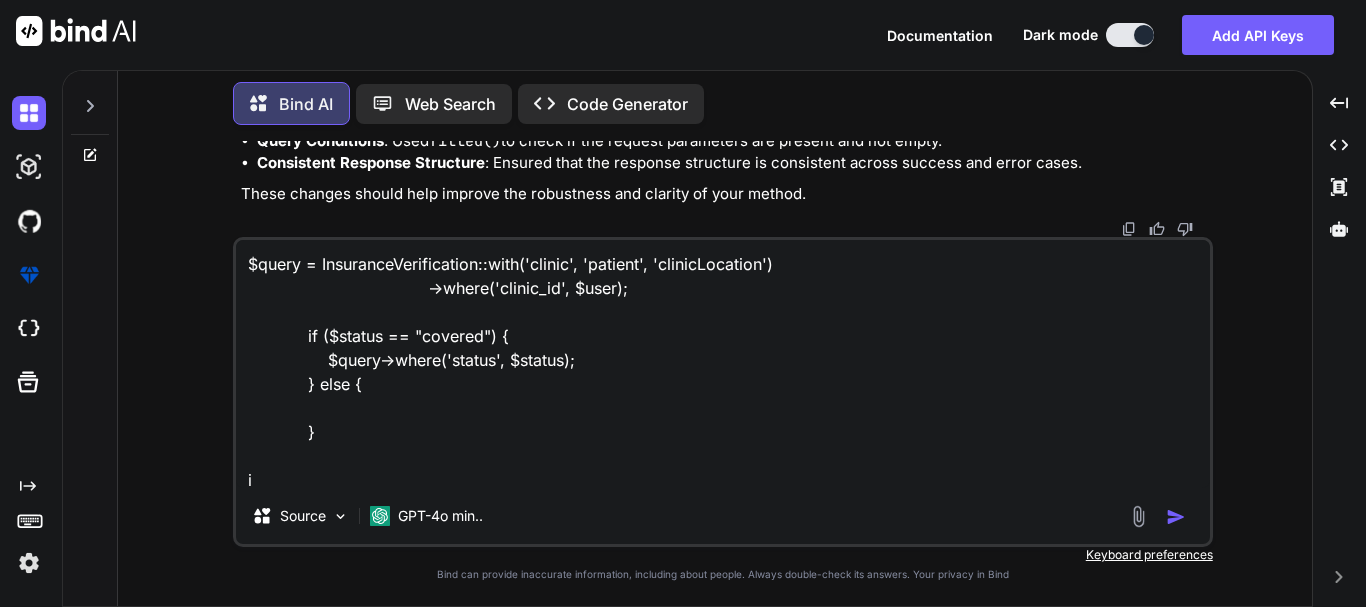scroll, scrollTop: 2, scrollLeft: 0, axis: vertical 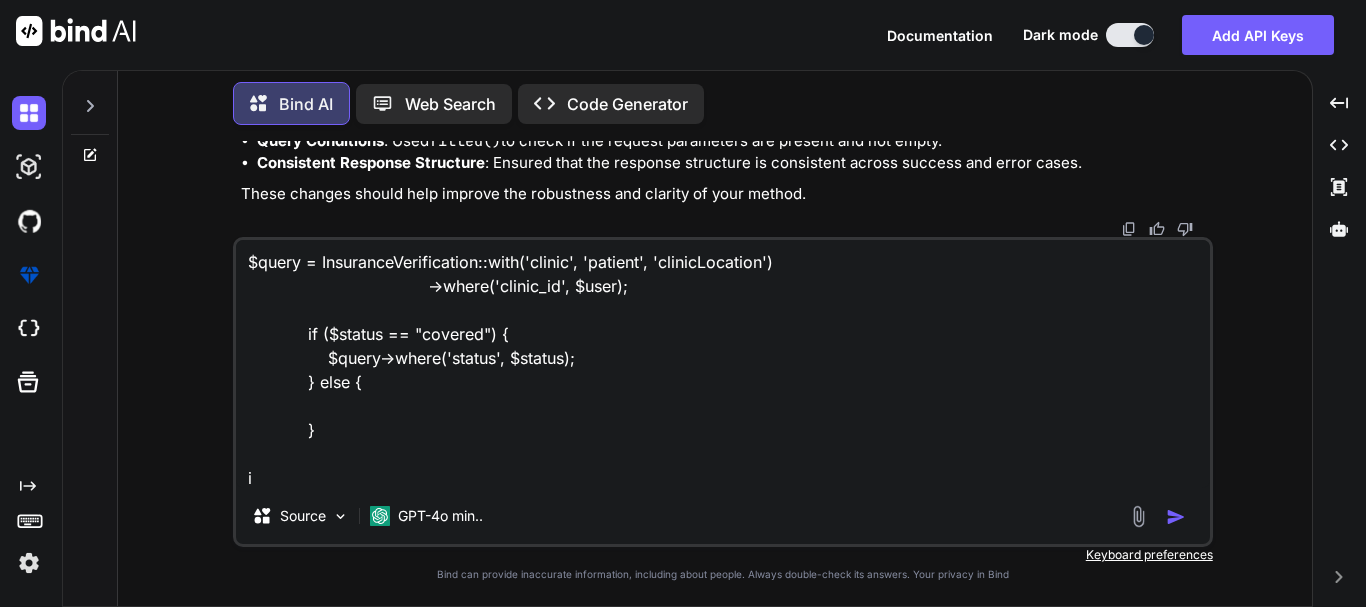 type on "$query = InsuranceVerification::with('clinic', 'patient', 'clinicLocation')
->where('clinic_id', $user);
if ($status == "covered") {
$query->where('status', $status);
} else {
}
i" 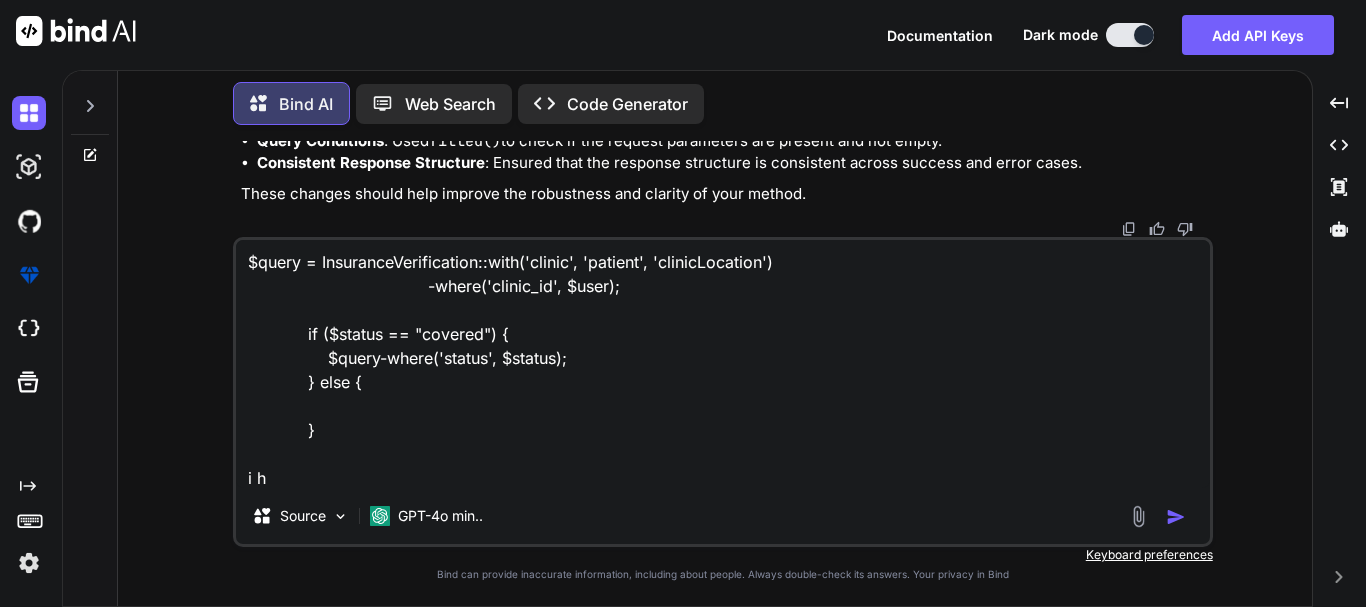 type on "$query = InsuranceVerification::with('clinic', 'patient', 'clinicLocation')
->where('clinic_id', $user);
if ($status == "covered") {
$query->where('status', $status);
} else {
}
i ha" 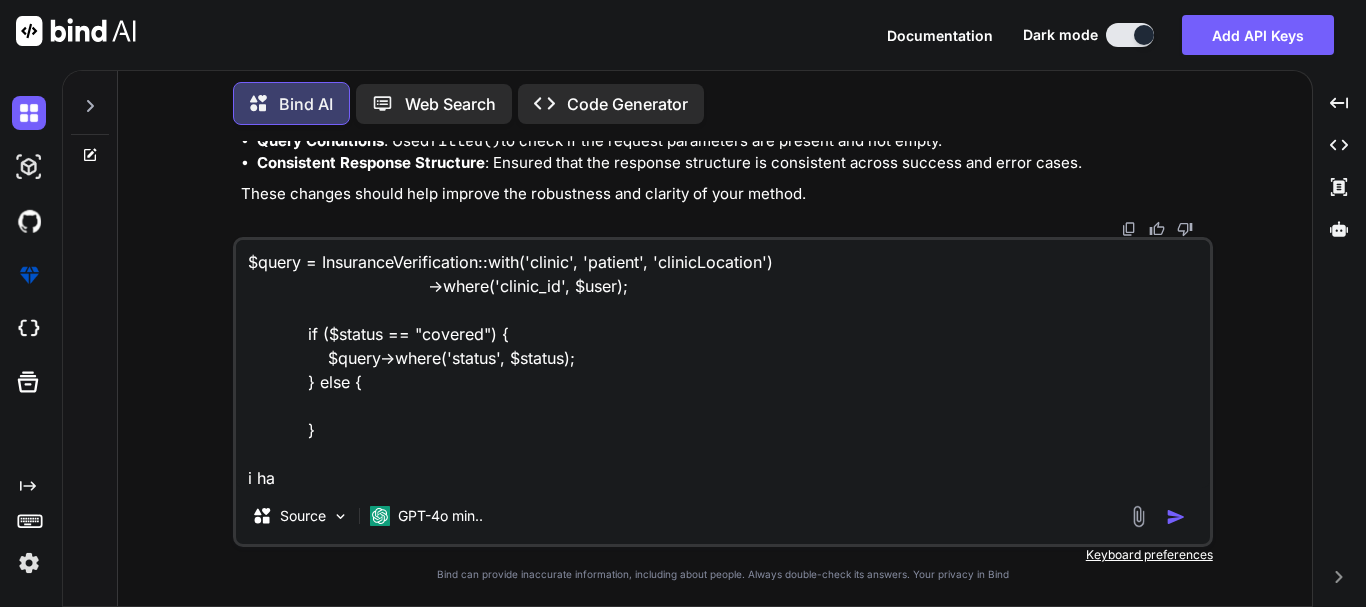type on "$query = InsuranceVerification::with('clinic', 'patient', 'clinicLocation')
->where('clinic_id', $user);
if ($status == "covered") {
$query->where('status', $status);
} else {
}
i hab" 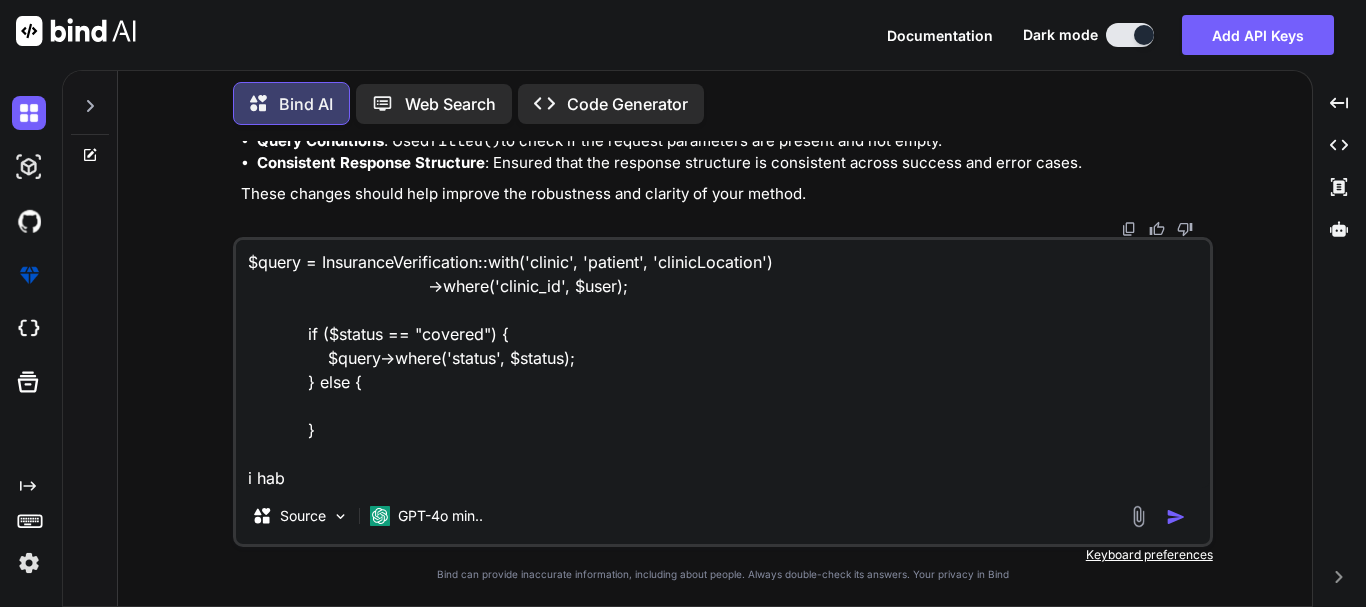 type on "$query = InsuranceVerification::with('clinic', 'patient', 'clinicLocation')
-where('clinic_id', $user);
if ($status == "covered") {
$query-where('status', $status);
} else {
}
i habe" 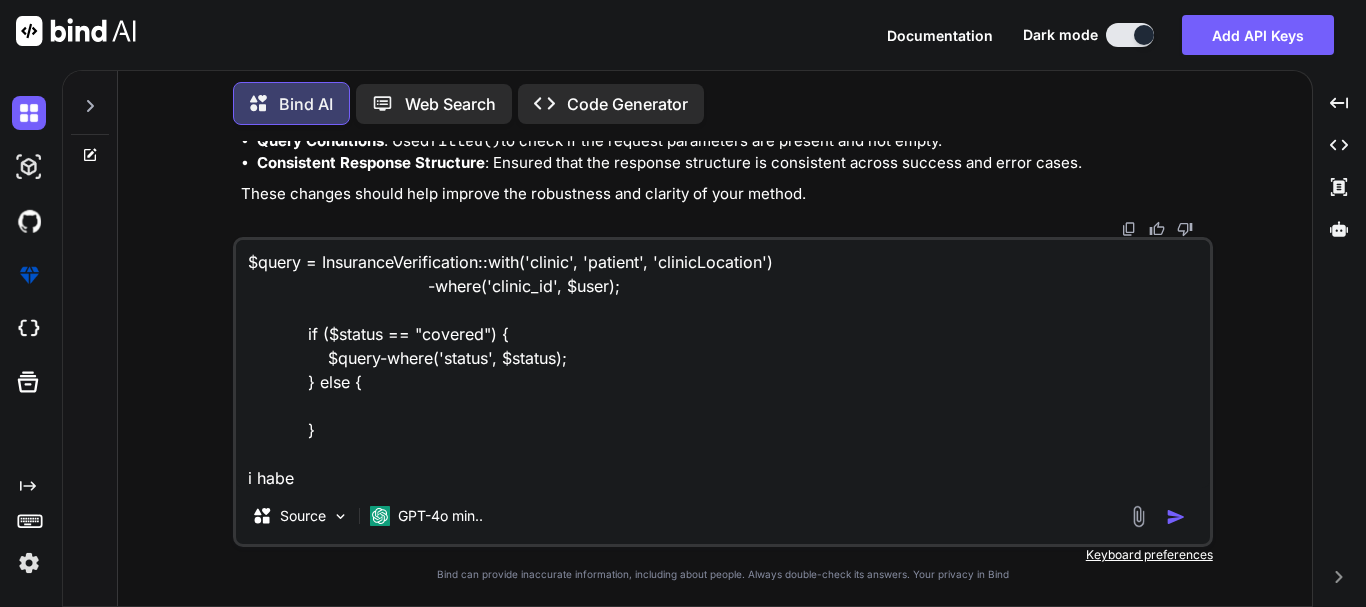 type on "$query = InsuranceVerification::with('clinic', 'patient', 'clinicLocation')
->where('clinic_id', $user);
if ($status == "covered") {
$query->where('status', $status);
} else {
}
i hab" 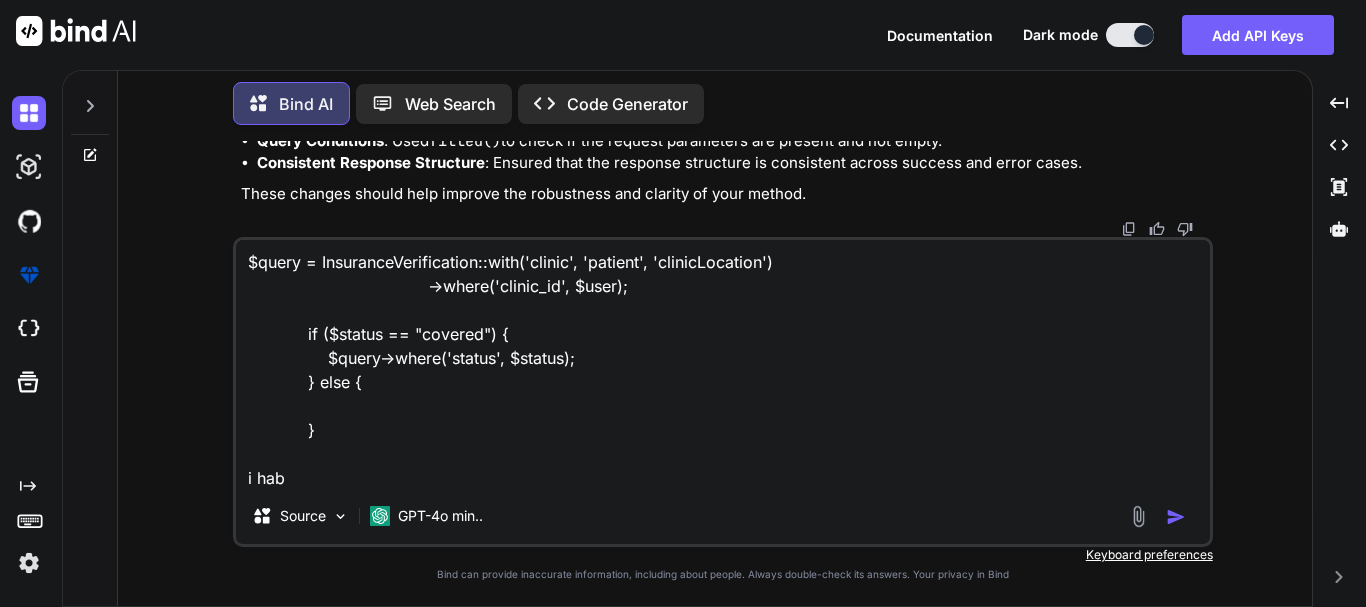 type on "$query = InsuranceVerification::with('clinic', 'patient', 'clinicLocation')
->where('clinic_id', $user);
if ($status == "covered") {
$query->where('status', $status);
} else {
}
i ha" 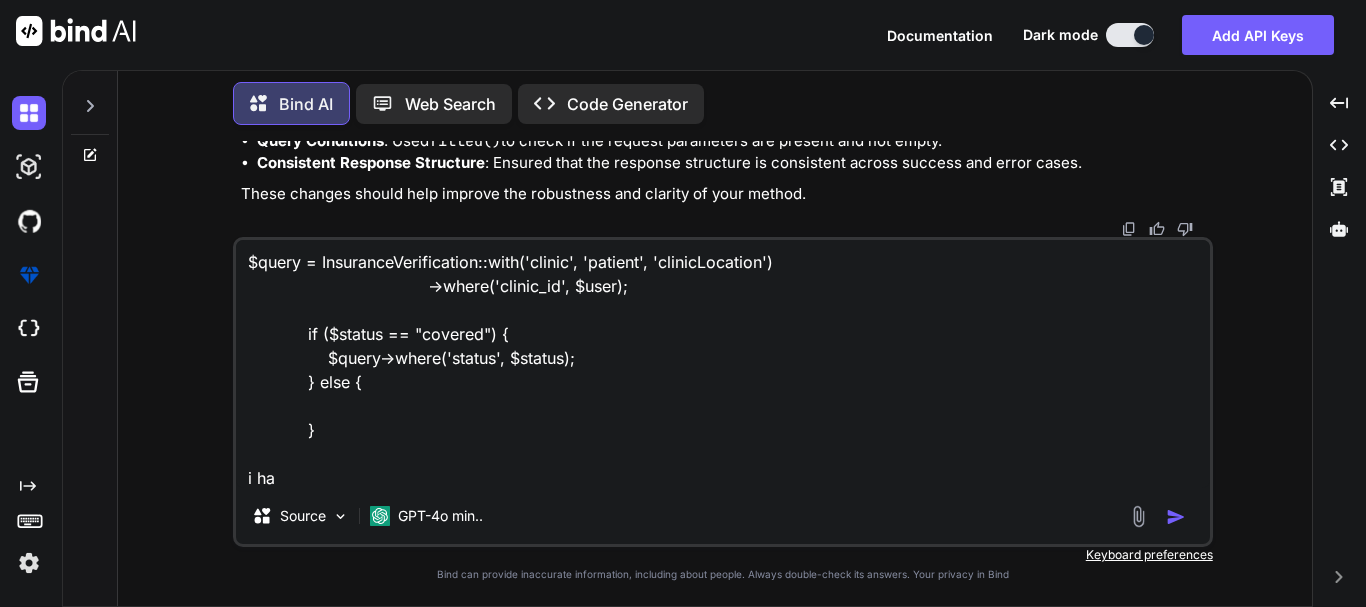 type on "$query = InsuranceVerification::with('clinic', 'patient', 'clinicLocation')
-where('clinic_id', [USER]);
if ($status == "covered") {
$query-where('status', $status);
} else {
}
i hav" 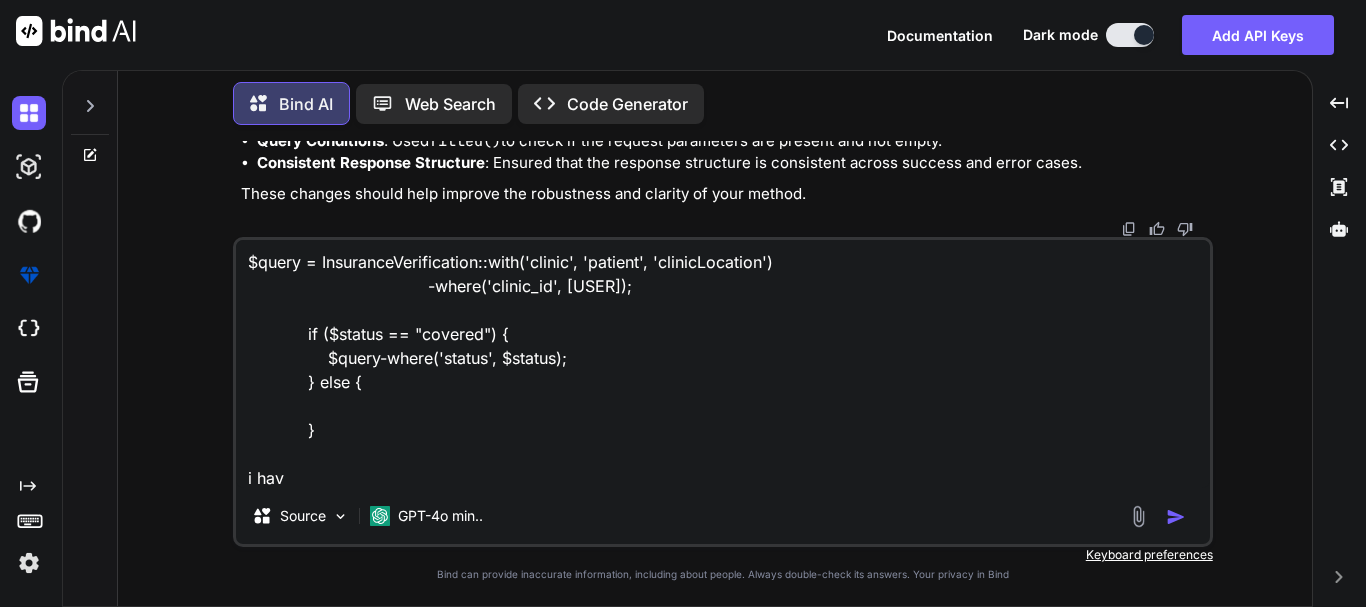 type on "$query = InsuranceVerification::with('clinic', 'patient', 'clinicLocation')
-where('clinic_id', $user);
if ($status == "covered") {
$query-where('status', $status);
} else {
}
i have" 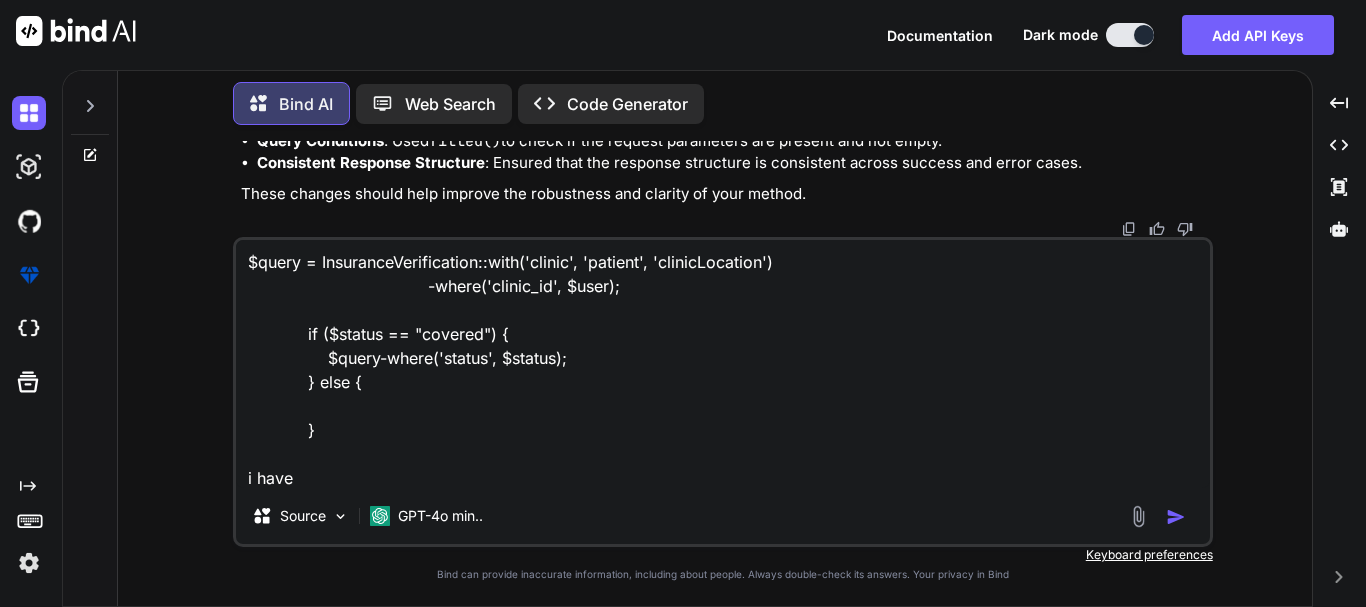 type on "$query = InsuranceVerification::with('clinic', 'patient', 'clinicLocation')
-where('clinic_id', $user);
if ($status == "covered") {
$query-where('status', $status);
} else {
}
i have" 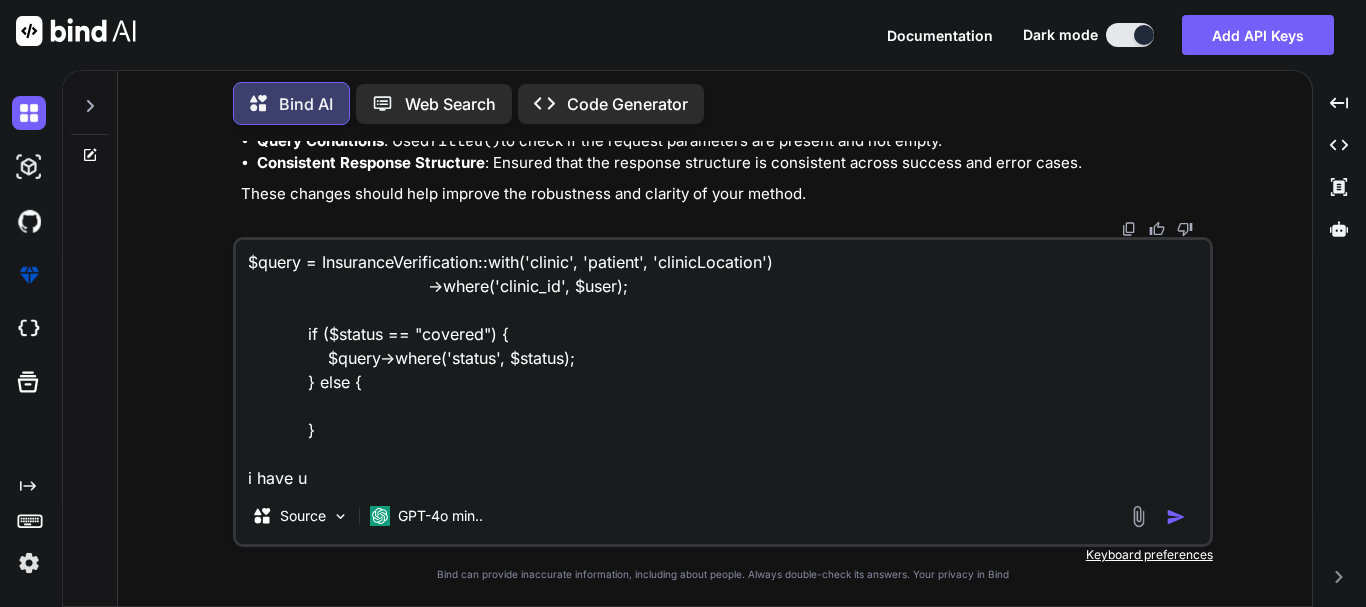 type on "$query = InsuranceVerification::with('clinic', 'patient', 'clinicLocation')
-where('clinic_id', $user);
if ($status == "covered") {
$query-where('status', $status);
} else {
}
i have" 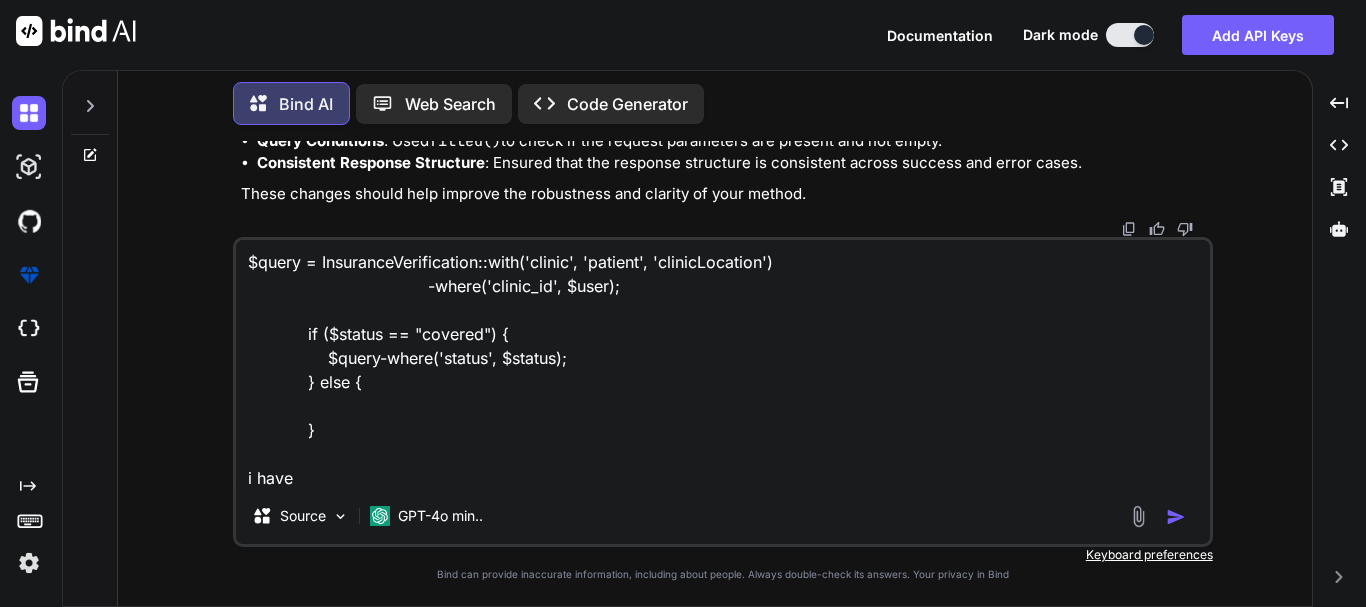 type on "$query = InsuranceVerification::with('clinic', 'patient', 'clinicLocation')
-where('clinic_id', $user);
if ($status == "covered") {
$query-where('status', $status);
} else {
}
i have m" 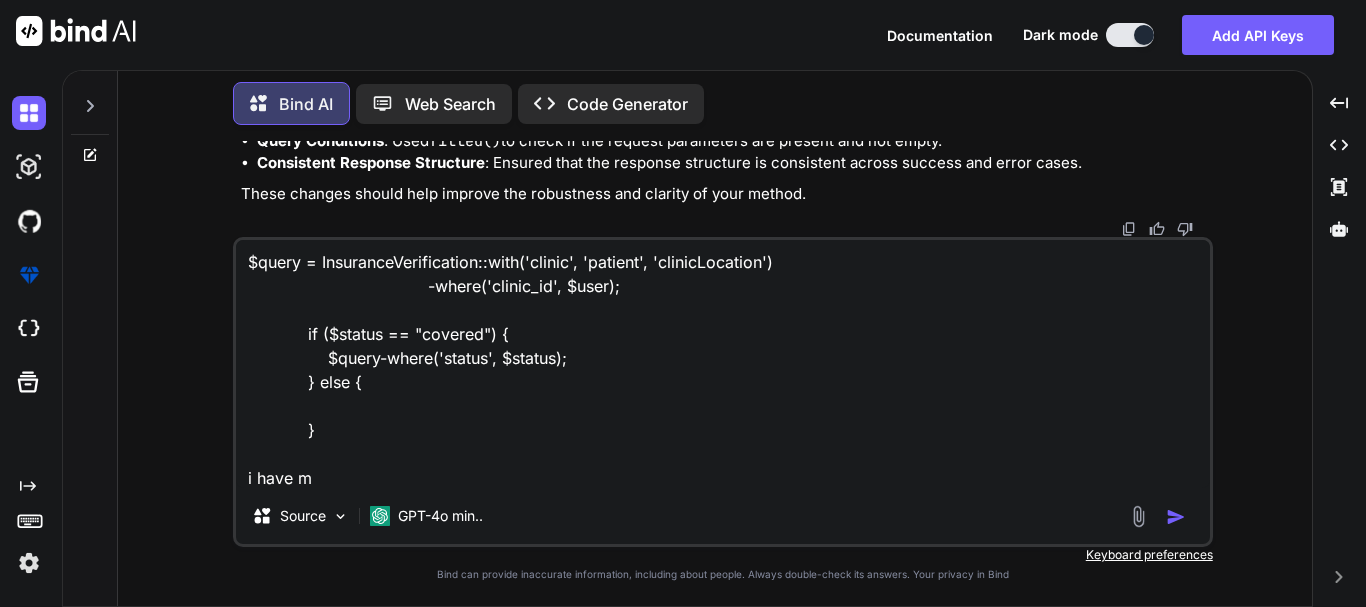 type on "$query = InsuranceVerification::with('clinic', 'patient', 'clinicLocation')
-where('clinic_id', [USER]);
if ($status == "covered") {
$query-where('status', $status);
} else {
}
i have mu" 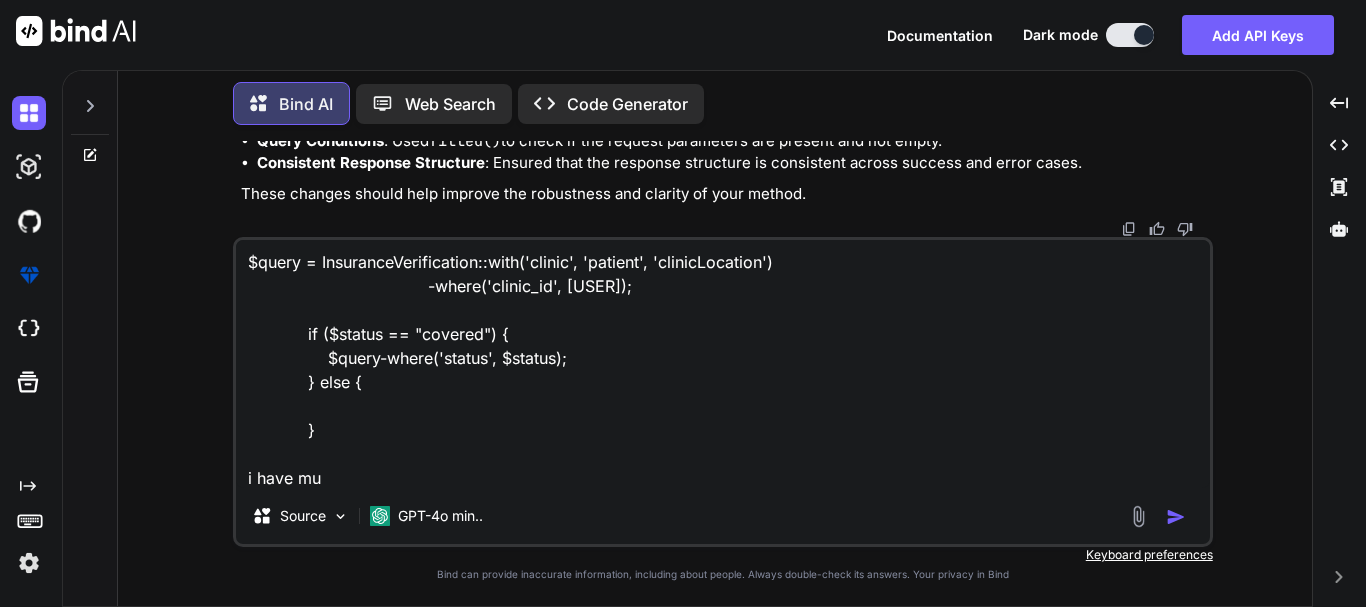 type on "$query = InsuranceVerification::with('clinic', 'patient', 'clinicLocation')
-where('clinic_id', $user);
if ($status == "covered") {
$query-where('status', $status);
} else {
}
i have muk" 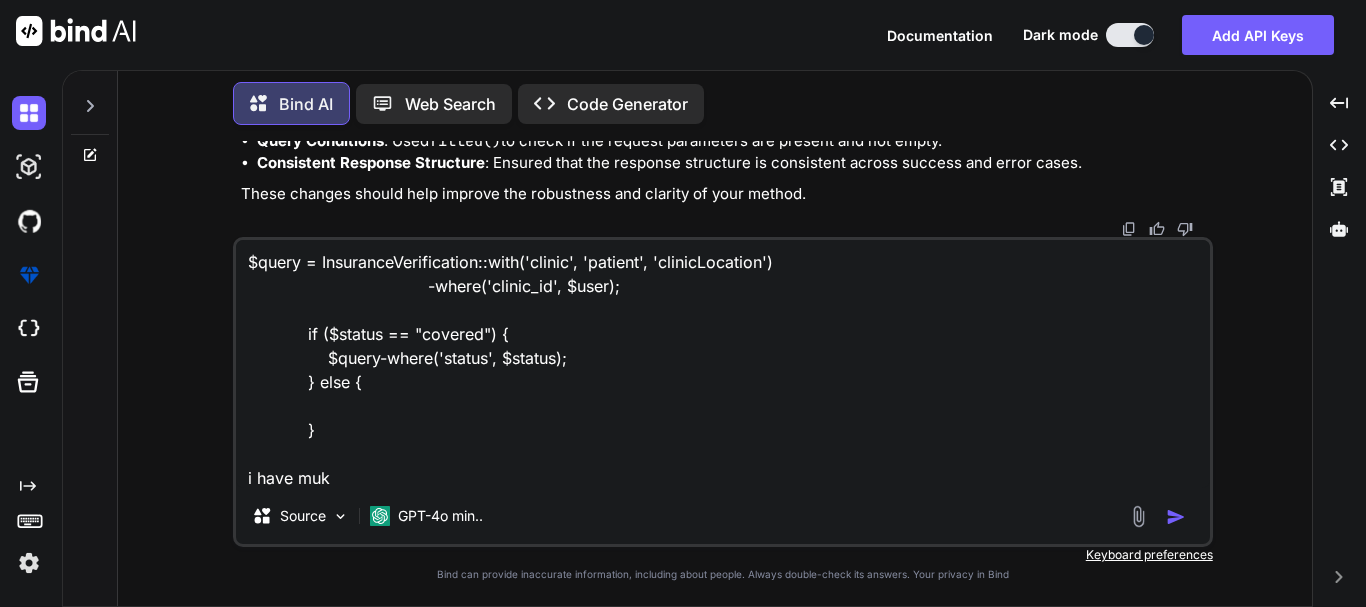 type on "$query = InsuranceVerification::with('clinic', 'patient', 'clinicLocation')
->where('clinic_id', $user);
if ($status == "covered") {
$query->where('status', $status);
} else {
}
i have mukt" 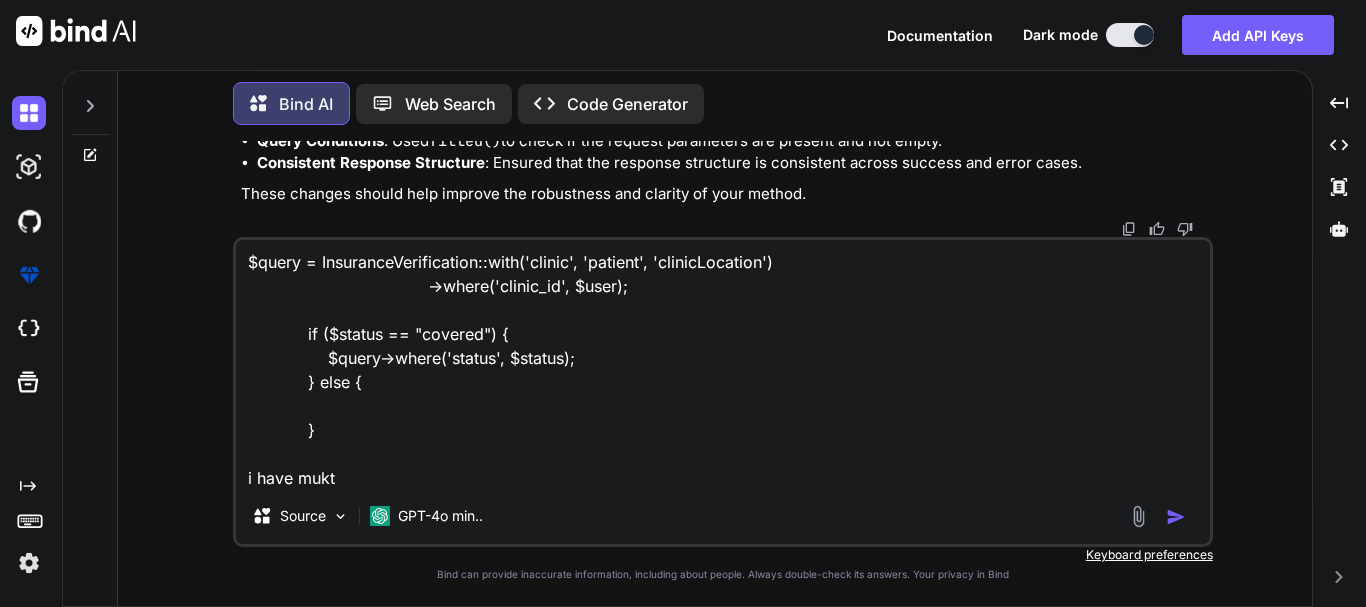 type on "$query = InsuranceVerification::with('clinic', 'patient', 'clinicLocation')
-where('clinic_id', $user);
if ($status == "covered") {
$query-where('status', $status);
} else {
}
i have muktp" 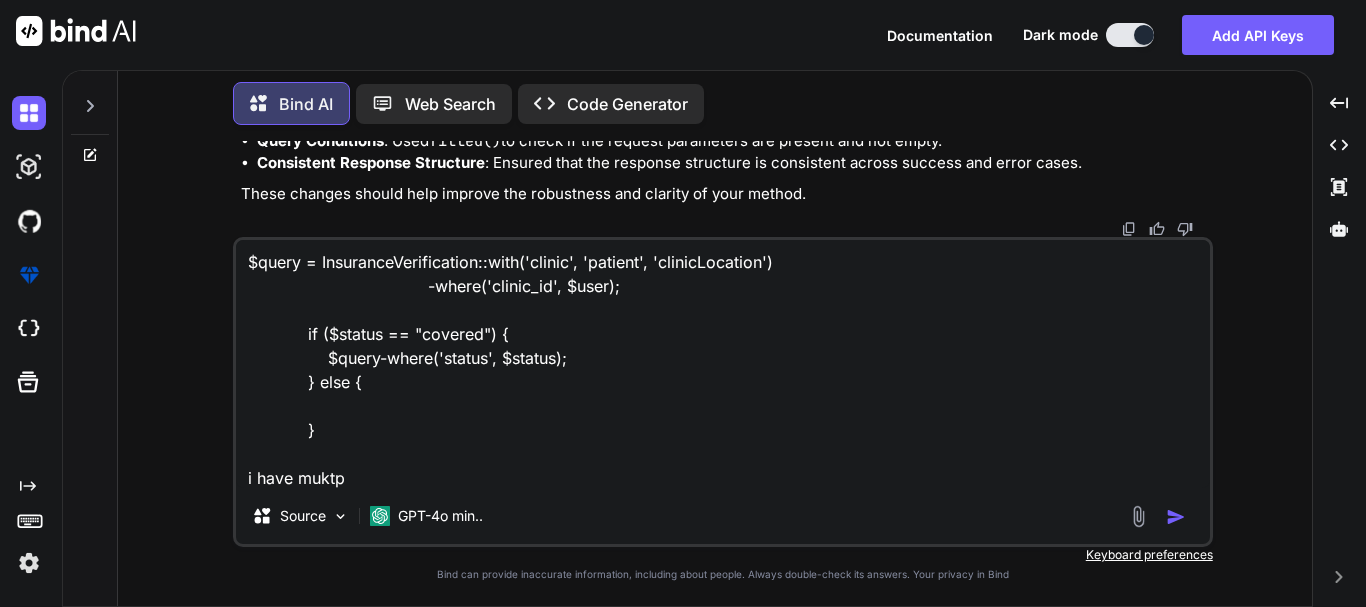 type on "$query = InsuranceVerification::with('clinic', 'patient', 'clinicLocation')
->where('clinic_id', $user);
if ($status == "covered") {
$query->where('status', $status);
} else {
}
i have muktpk" 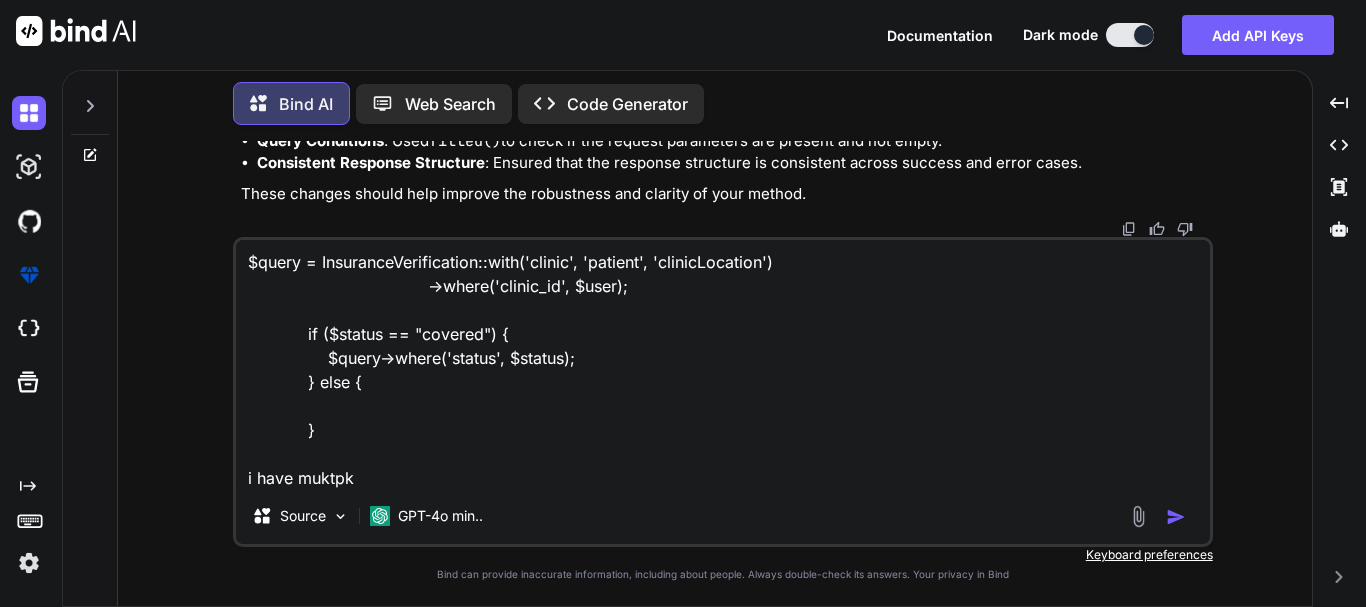 type on "$query = InsuranceVerification::with('clinic', 'patient', 'clinicLocation')
->where('clinic_id', $user);
if ($status == "covered") {
$query->where('status', $status);
} else {
}
i have muktpkl" 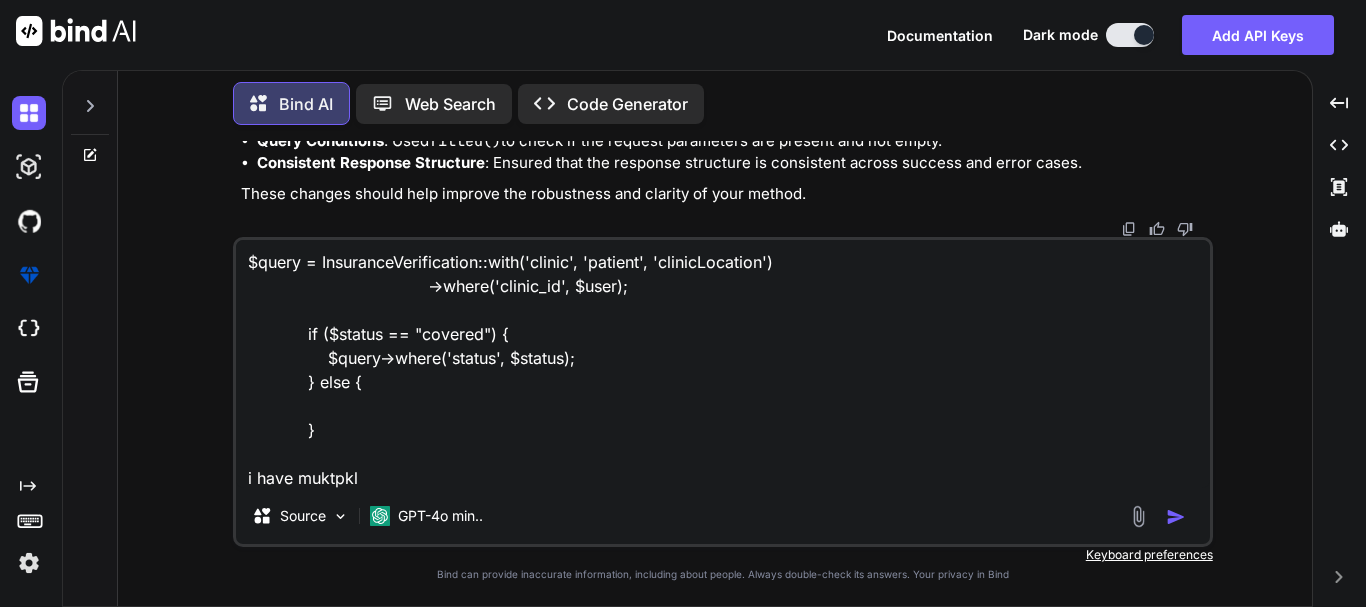 type on "$query = InsuranceVerification::with('clinic', 'patient', 'clinicLocation')
->where('clinic_id', $user);
if ($status == "covered") {
$query->where('status', $status);
} else {
}
i have muktpk" 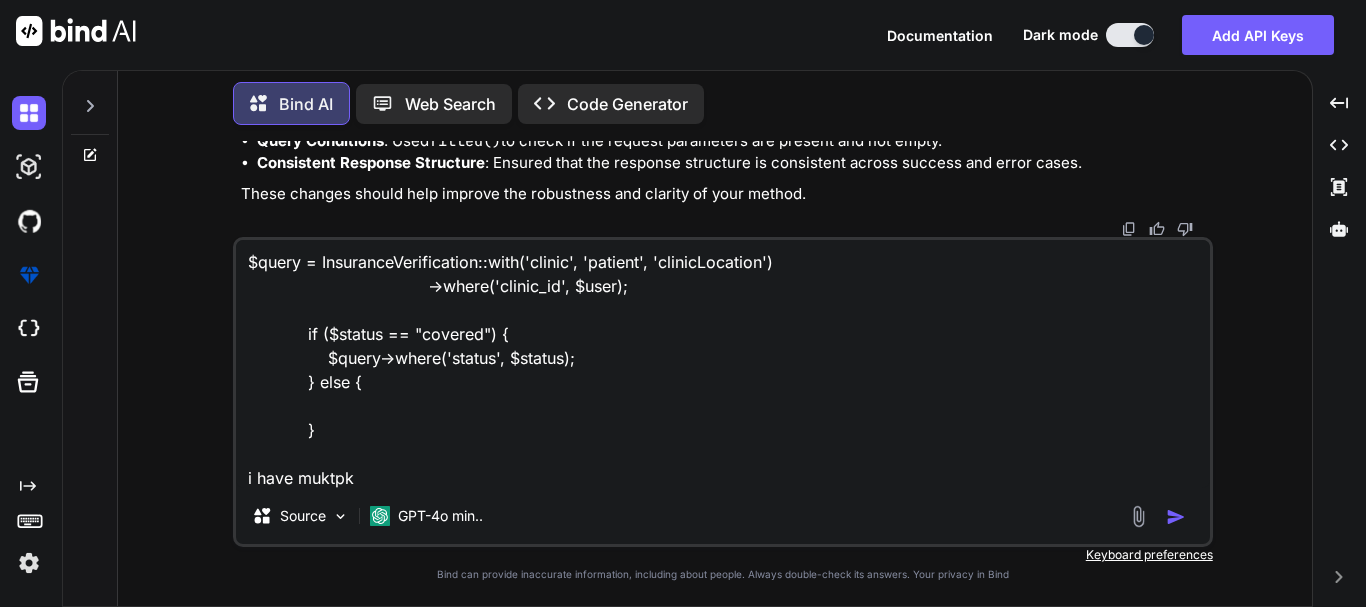 type on "$query = InsuranceVerification::with('clinic', 'patient', 'clinicLocation')
-where('clinic_id', $user);
if ($status == "covered") {
$query-where('status', $status);
} else {
}
i have muktp" 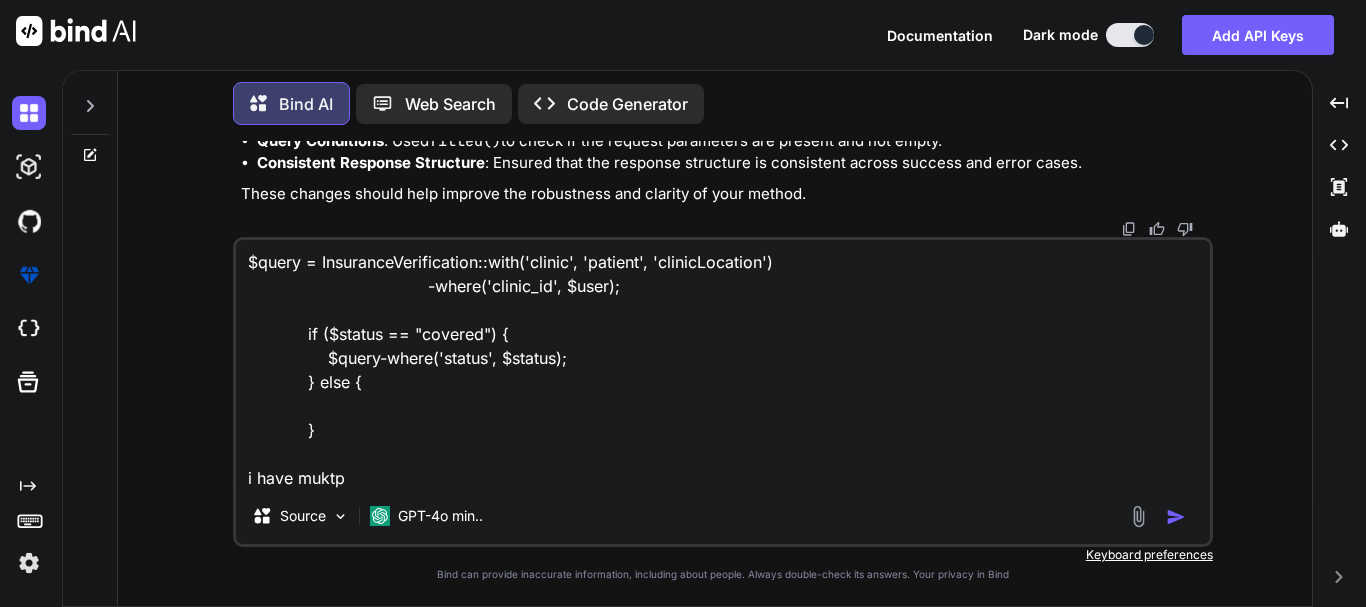 type on "$query = InsuranceVerification::with('clinic', 'patient', 'clinicLocation')
->where('clinic_id', $user);
if ($status == "covered") {
$query->where('status', $status);
} else {
}
i have mukt" 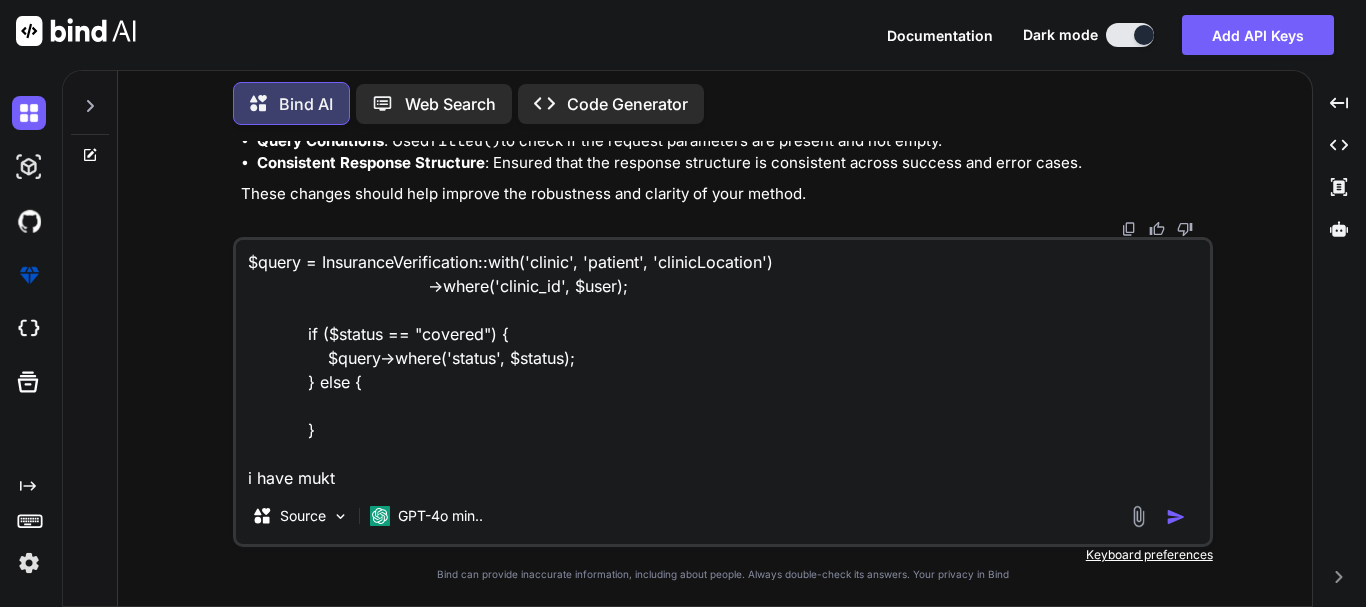 type on "x" 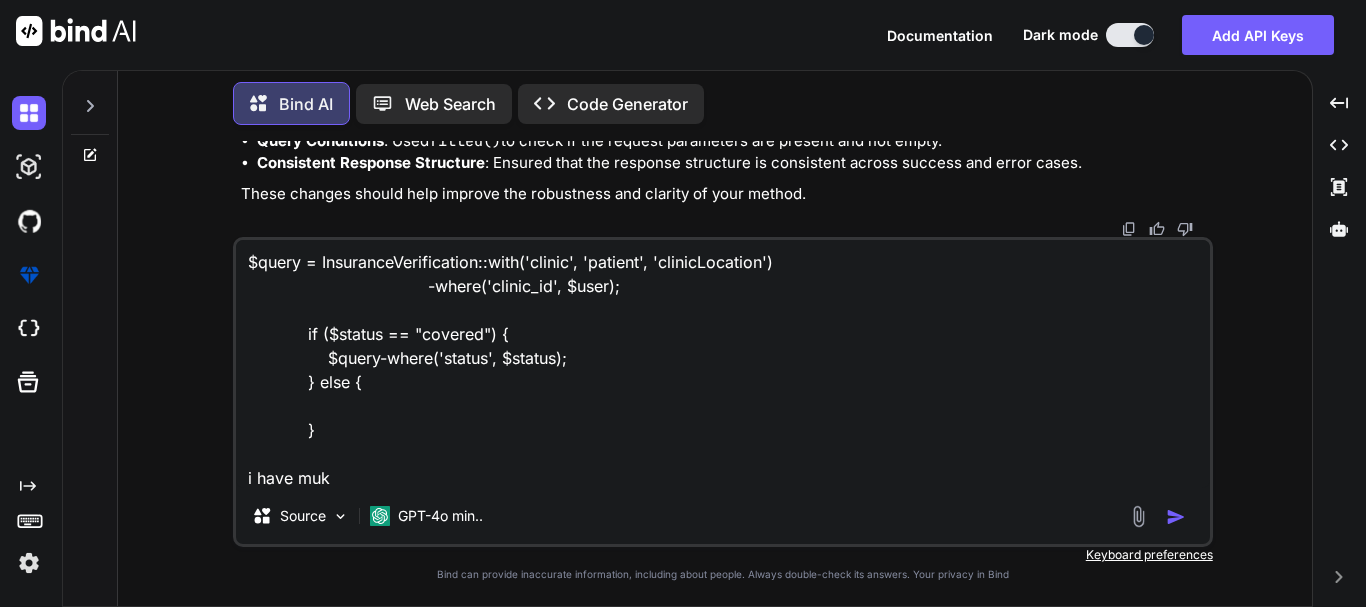 type on "$query = InsuranceVerification::with('clinic', 'patient', 'clinicLocation')
-where('clinic_id', [USER]);
if ($status == "covered") {
$query-where('status', $status);
} else {
}
i have mu" 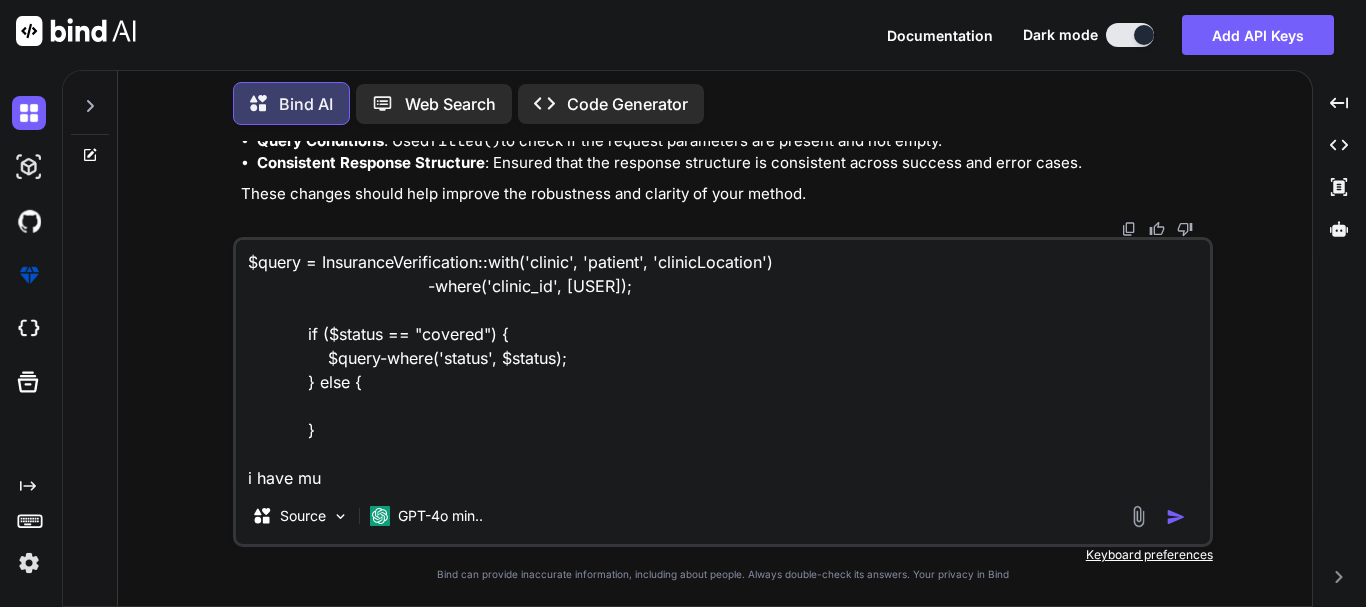 type on "$query = InsuranceVerification::with('clinic', 'patient', 'clinicLocation')
-where('clinic_id', $user);
if ($status == "covered") {
$query-where('status', $status);
} else {
}
i have mul" 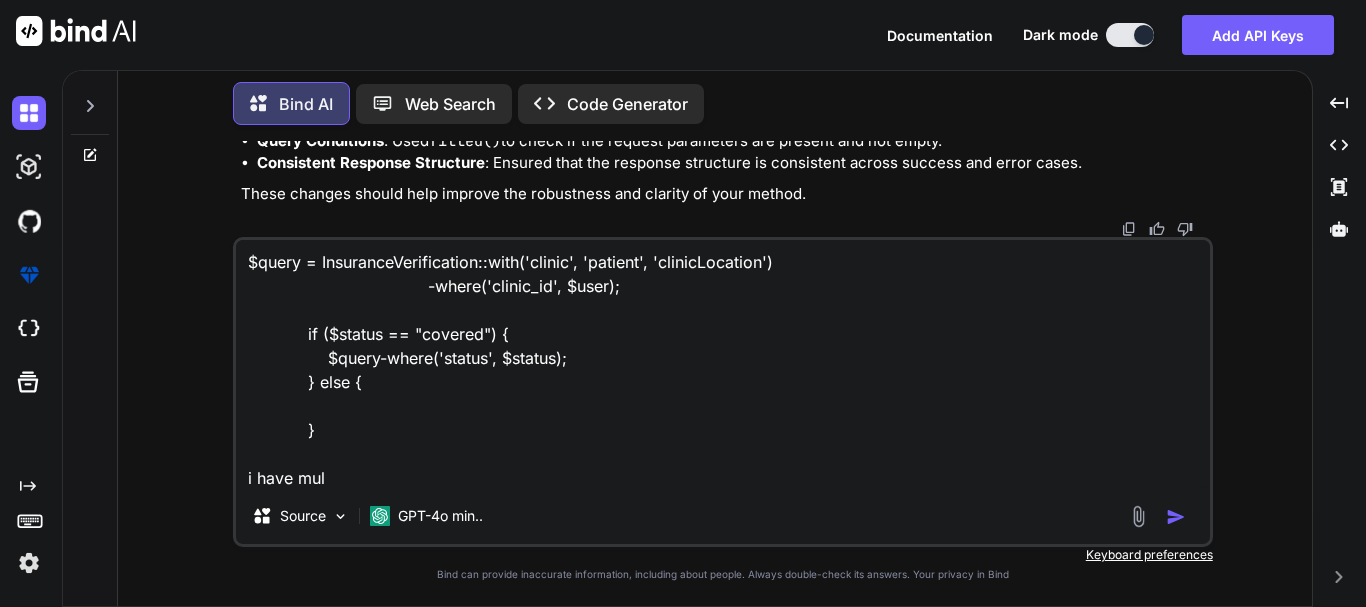 type on "$query = InsuranceVerification::with('clinic', 'patient', 'clinicLocation')
-where('clinic_id', [USER]);
if ($status == "covered") {
$query-where('status', $status);
} else {
}
i have mult" 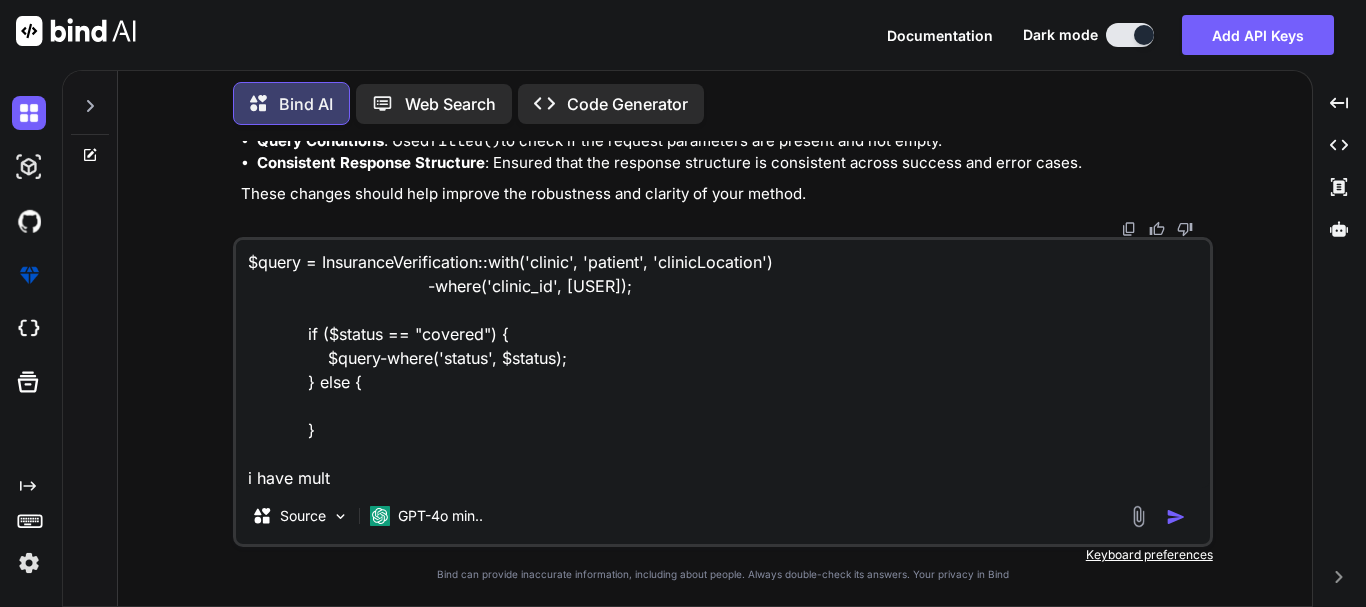 type on "$query = InsuranceVerification::with('clinic', 'patient', 'clinicLocation')
-where('clinic_id', $user);
if ($status == "covered") {
$query-where('status', $status);
} else {
}
i have multi" 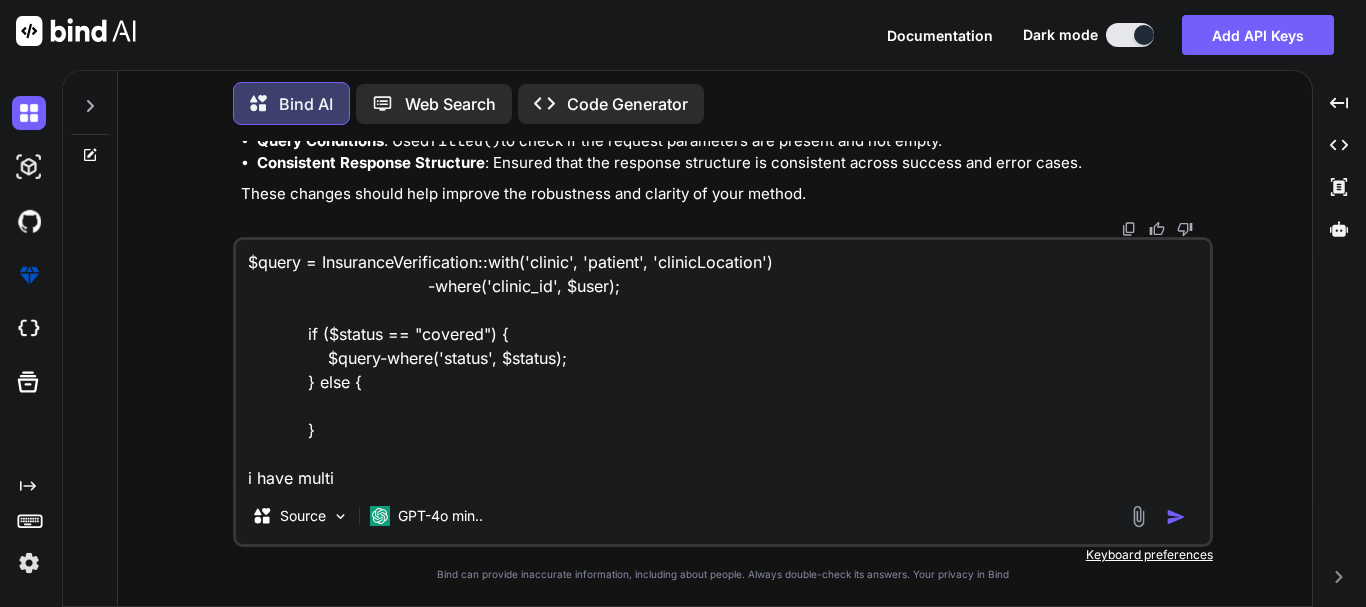 type on "$query = InsuranceVerification::with('clinic', 'patient', 'clinicLocation')
-where('clinic_id', $user);
if ($status == "covered") {
$query-where('status', $status);
} else {
}
i have multip" 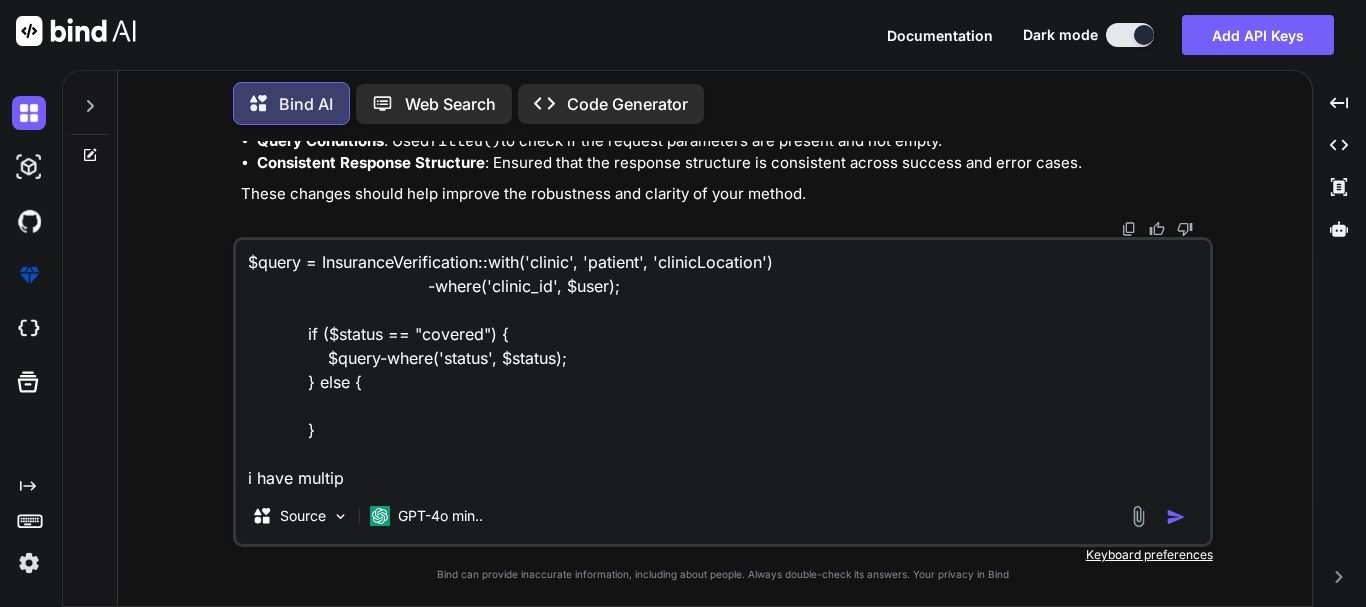 type on "$query = InsuranceVerification::with('clinic', 'patient', 'clinicLocation')
->where('clinic_id', $user);
if ($status == "covered") {
$query->where('status', $status);
} else {
}
i have multipl" 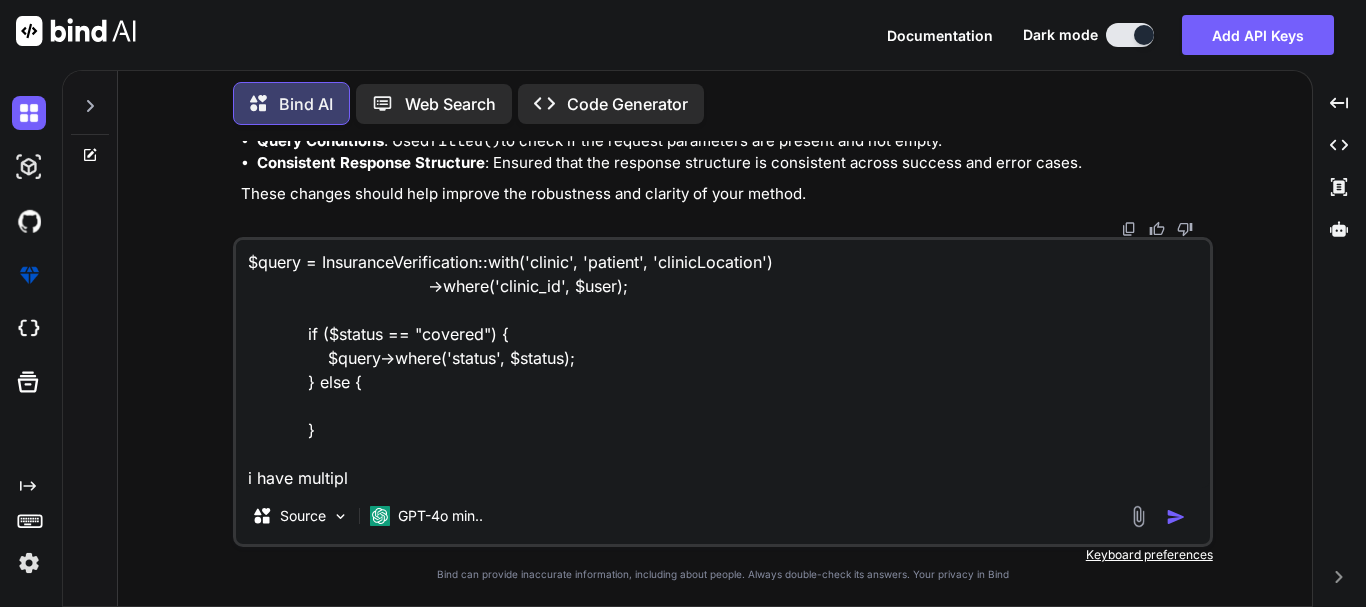 type on "$query = InsuranceVerification::with('clinic', 'patient', 'clinicLocation')
-where('clinic_id', [USER]);
if ($status == "covered") {
$query-where('status', $status);
} else {
}
i have multiple" 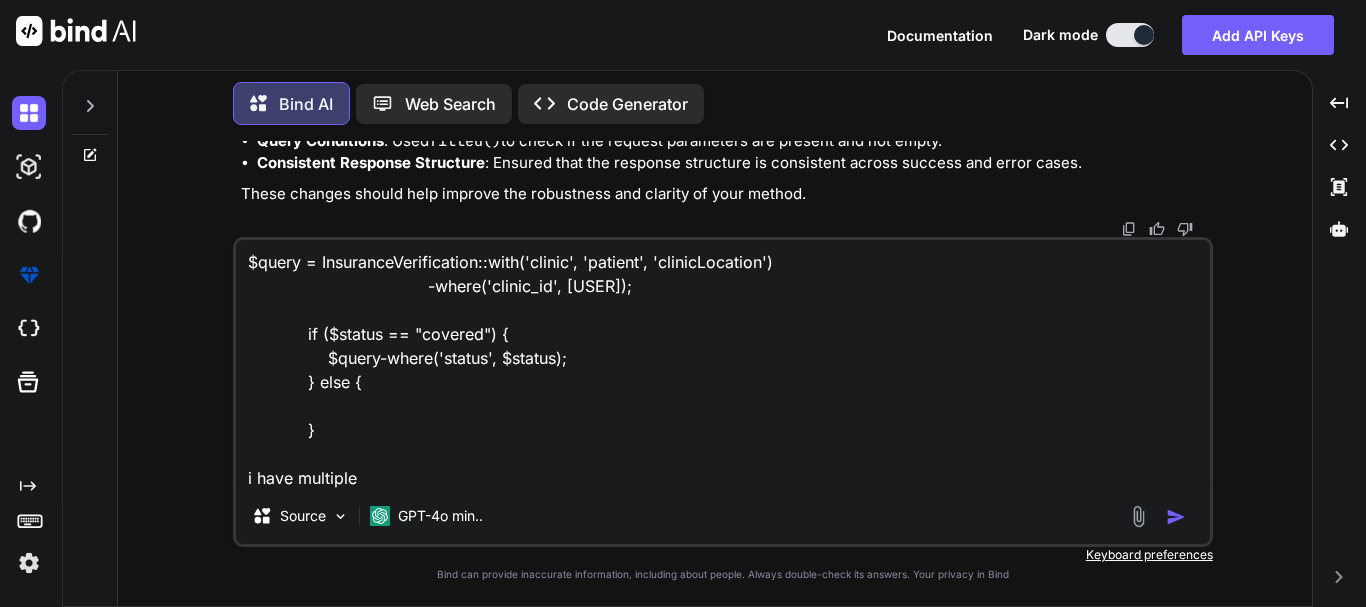 type on "$query = InsuranceVerification::with('clinic', 'patient', 'clinicLocation')
-where('clinic_id', [USER]);
if ($status == "covered") {
$query-where('status', $status);
} else {
}
i have multiple" 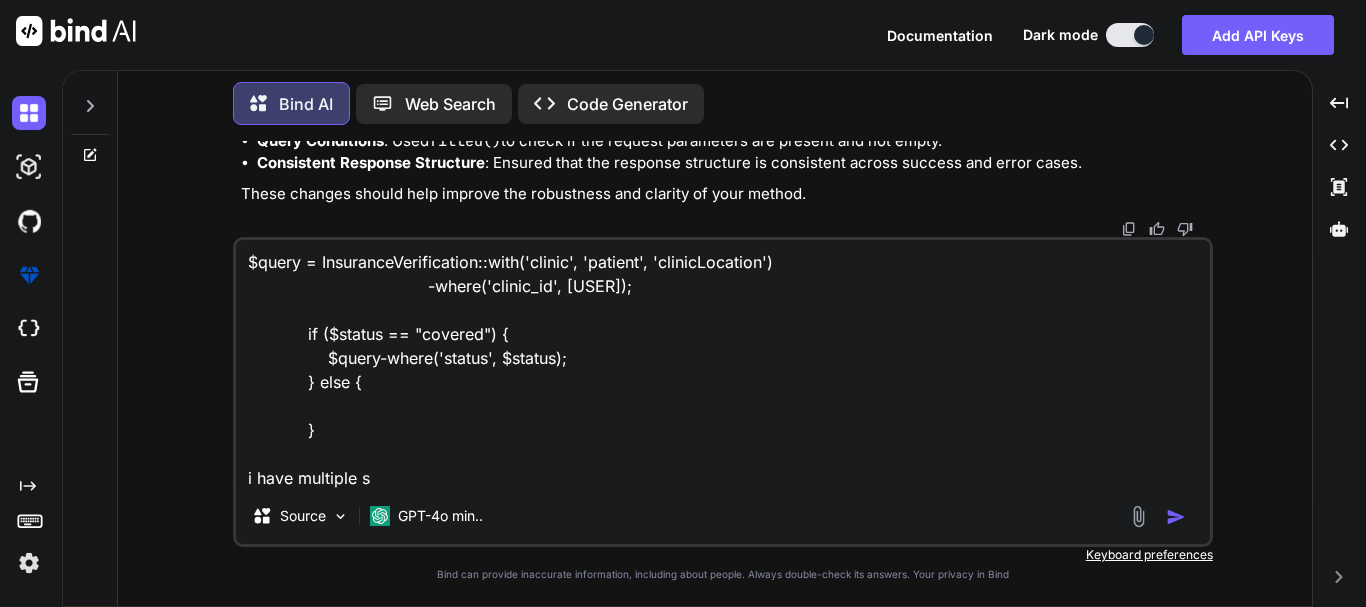 type on "$query = InsuranceVerification::with('clinic', 'patient', 'clinicLocation')
->where('clinic_id', $user);
if ($status == "covered") {
$query->where('status', $status);
} else {
}
i have multiple sa" 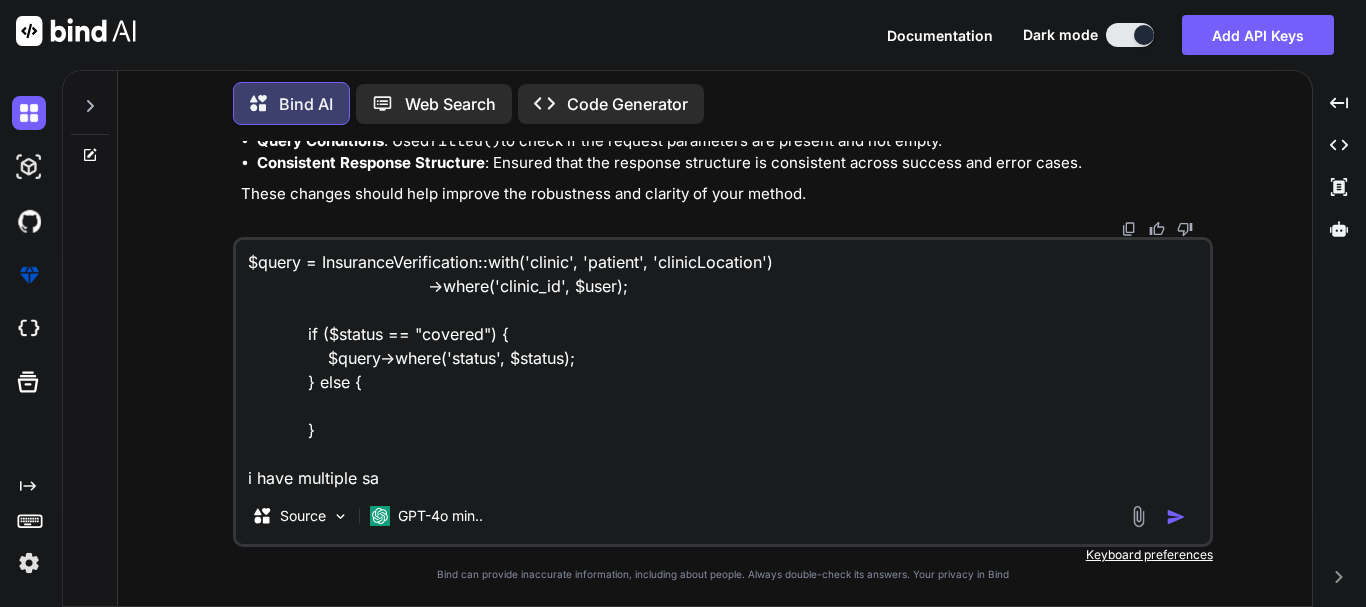 type on "$query = InsuranceVerification::with('clinic', 'patient', 'clinicLocation')
-where('clinic_id', $user);
if ($status == "covered") {
$query-where('status', $status);
} else {
}
i have multiple sat" 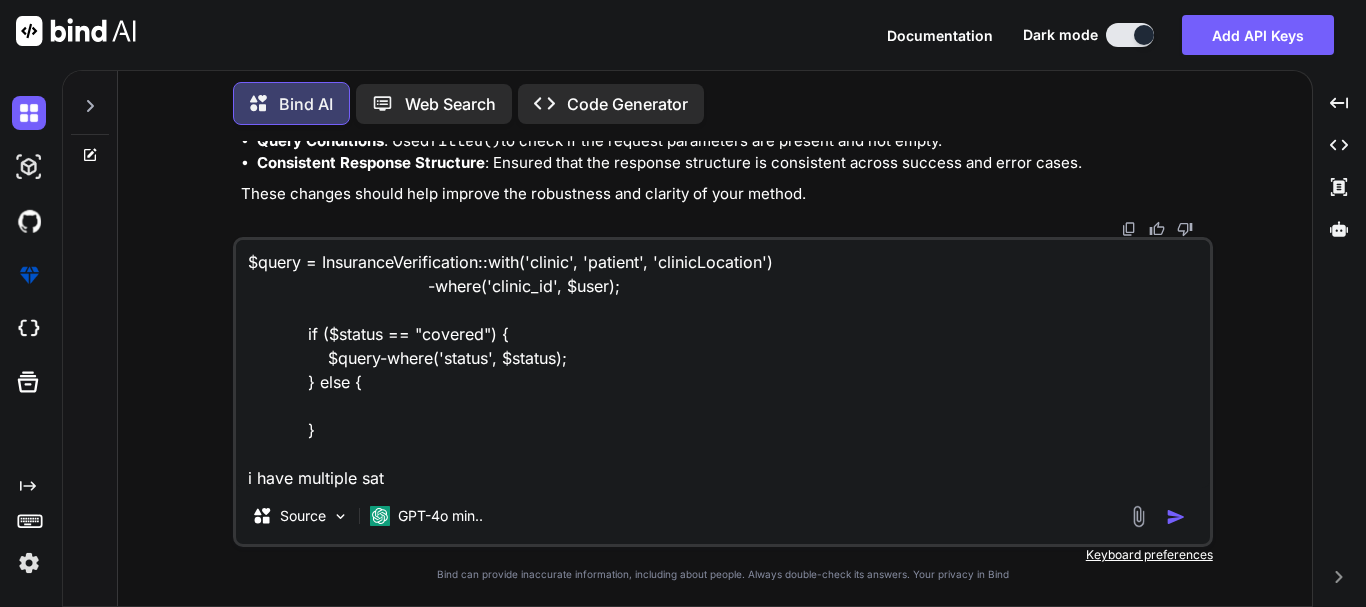 type on "$query = InsuranceVerification::with('clinic', 'patient', 'clinicLocation')
->where('clinic_id', $user);
if ($status == "covered") {
$query->where('status', $status);
} else {
}
i have multiple satt" 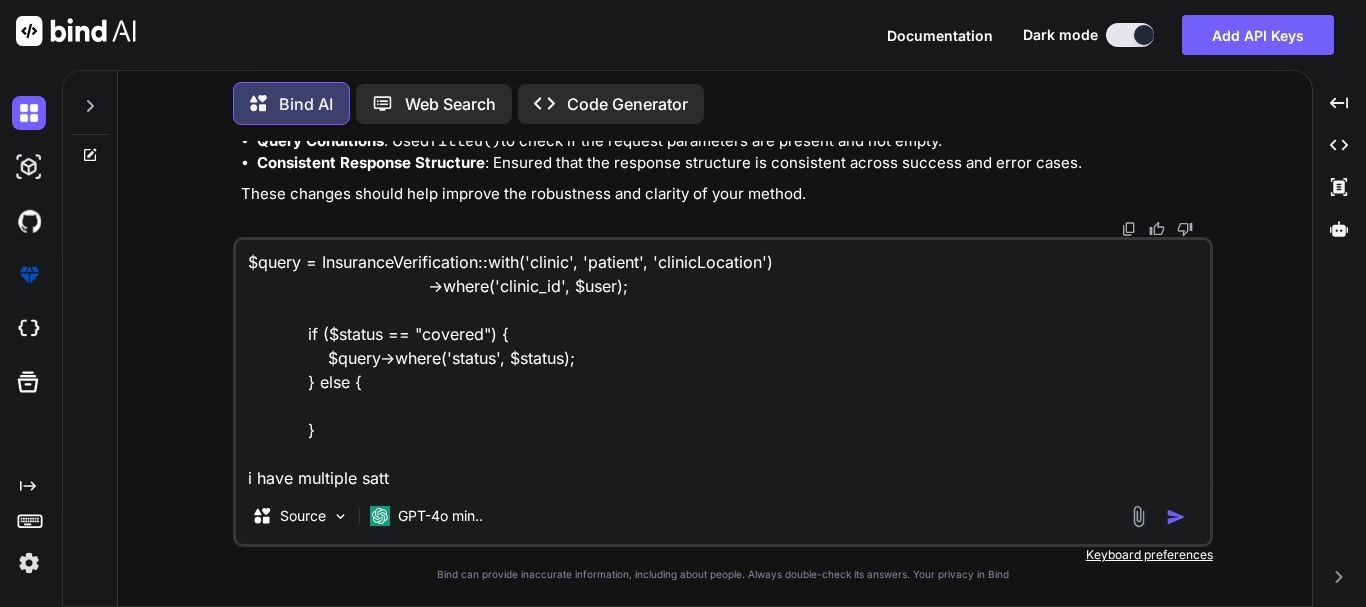 type on "$query = InsuranceVerification::with('clinic', 'patient', 'clinicLocation')
-where('clinic_id', $user);
if ($status == "covered") {
$query-where('status', $status);
} else {
}
i have multiple sat" 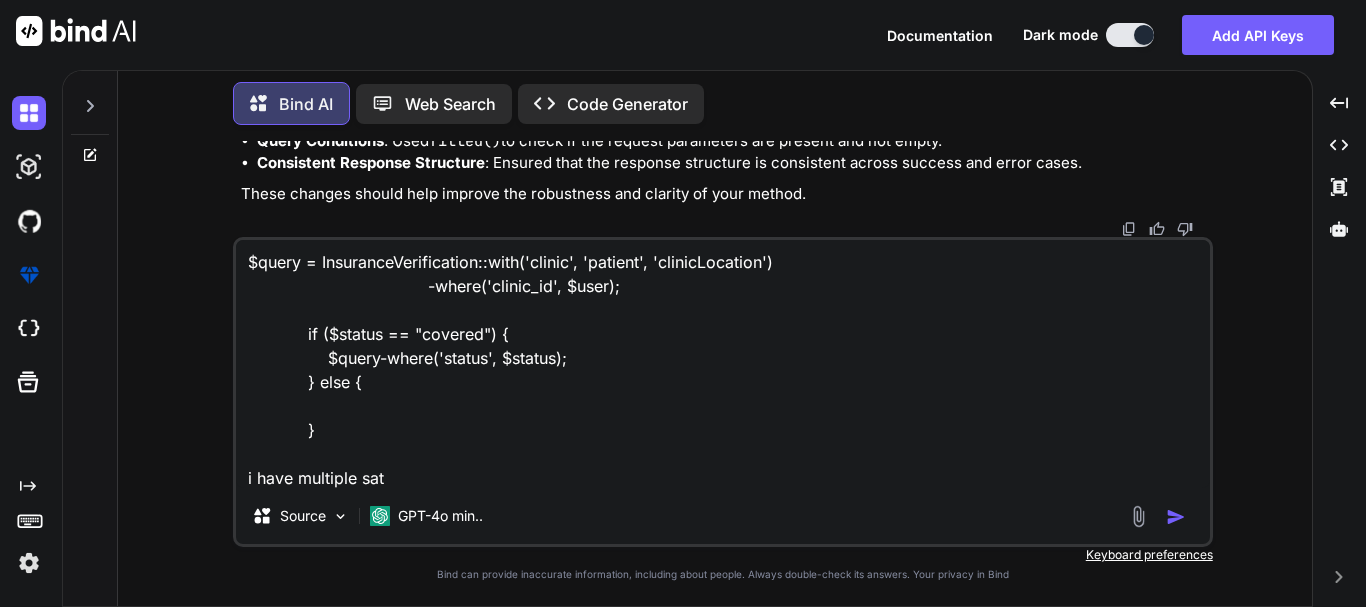 type on "$query = InsuranceVerification::with('clinic', 'patient', 'clinicLocation')
->where('clinic_id', $user);
if ($status == "covered") {
$query->where('status', $status);
} else {
}
i have multiple sa" 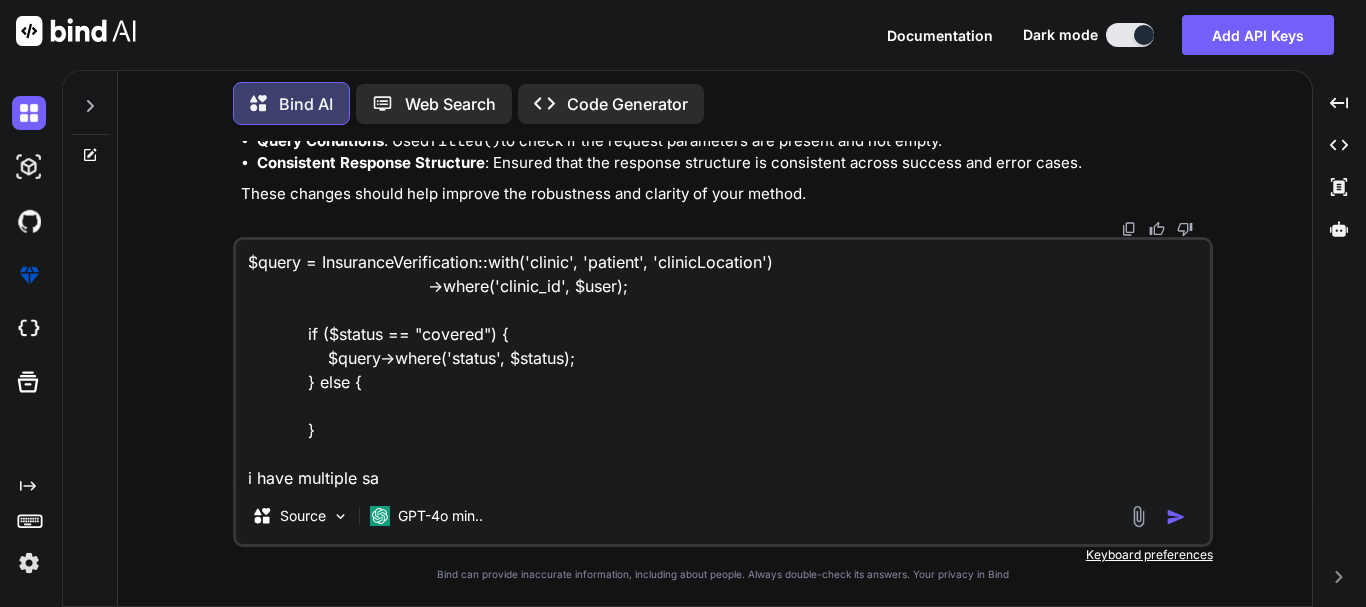 type on "$query = InsuranceVerification::with('clinic', 'patient', 'clinicLocation')
-where('clinic_id', [USER]);
if ($status == "covered") {
$query-where('status', $status);
} else {
}
i have multiple s" 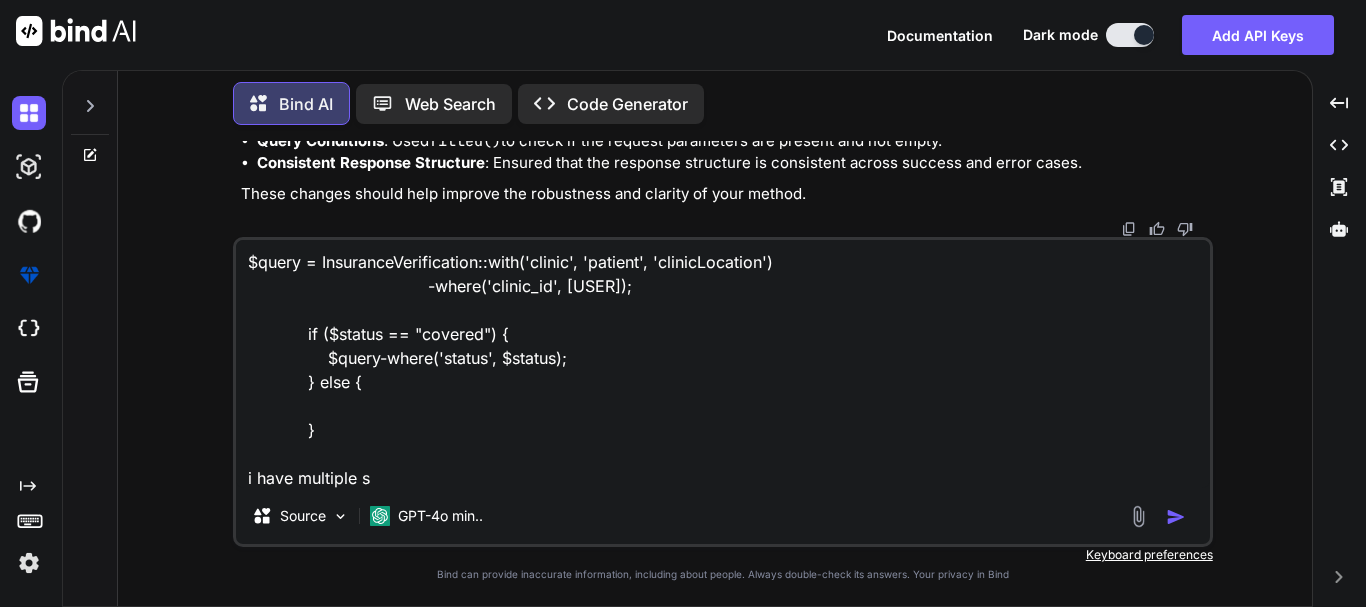 type on "$query = InsuranceVerification::with('clinic', 'patient', 'clinicLocation')
-where('clinic_id', [USER]);
if ($status == "covered") {
$query-where('status', $status);
} else {
}
i have multiple st" 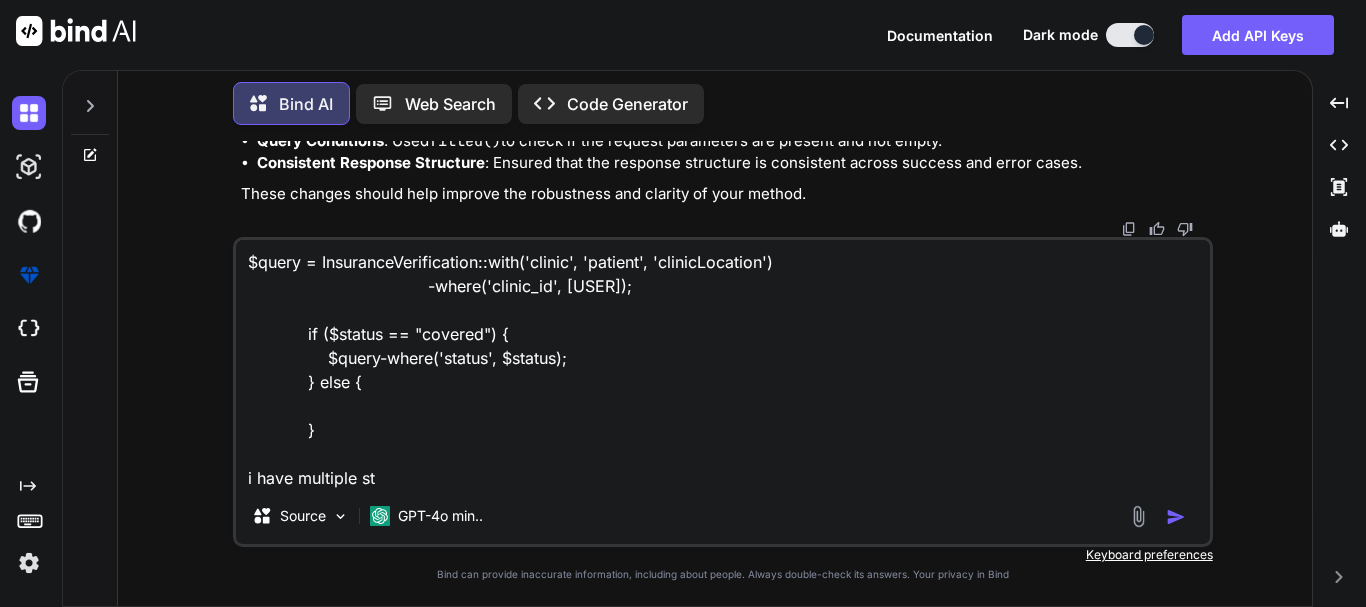type on "$query = InsuranceVerification::with('clinic', 'patient', 'clinicLocation')
->where('clinic_id', $user);
if ($status == "covered") {
$query->where('status', $status);
} else {
}
i have multiple sta" 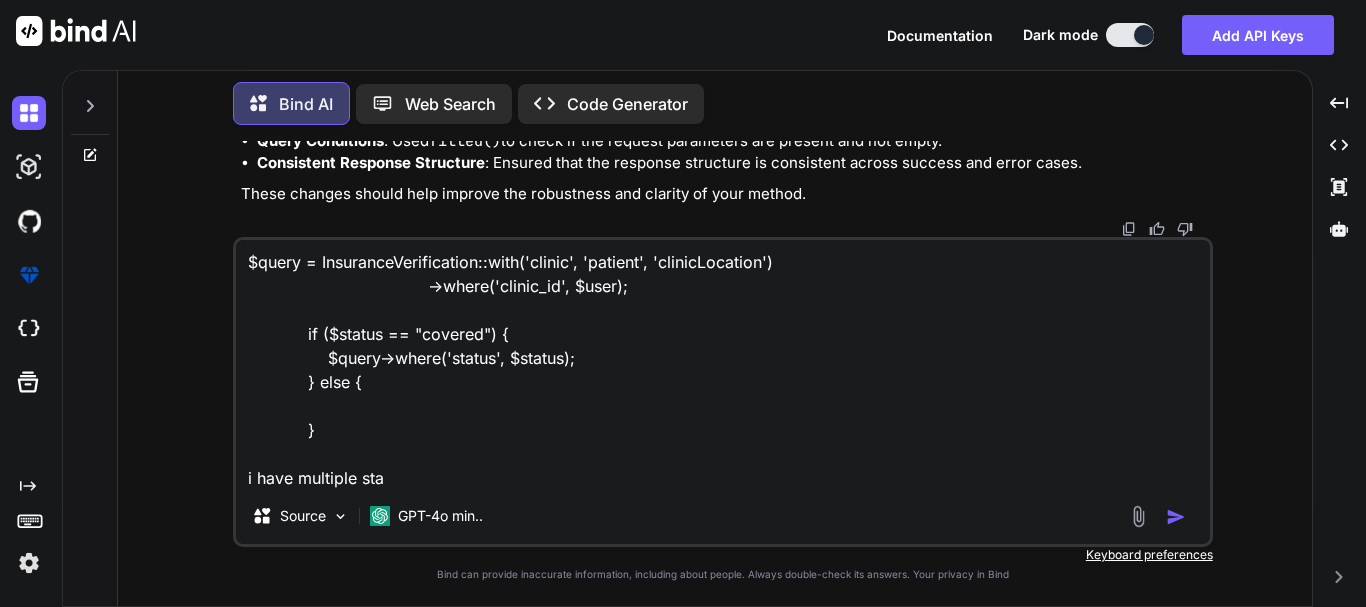 type on "$query = InsuranceVerification::with('clinic', 'patient', 'clinicLocation')
-where('clinic_id', [USER]);
if ($status == "covered") {
$query-where('status', $status);
} else {
}
i have multiple stat" 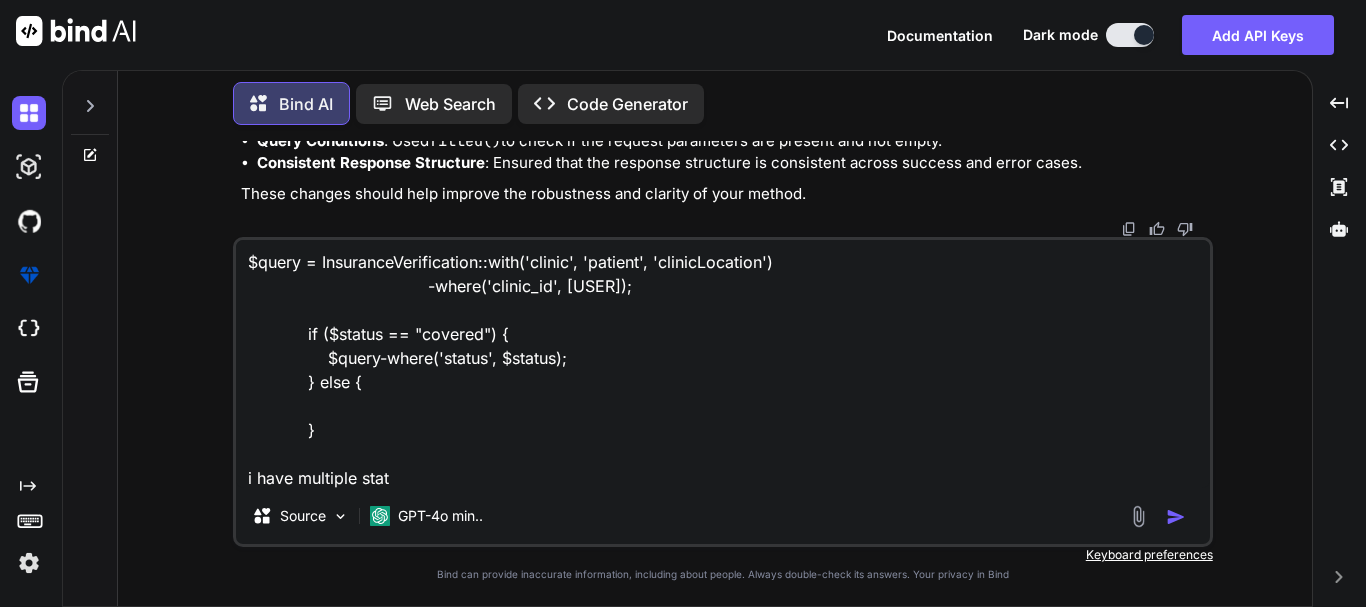 type on "$query = InsuranceVerification::with('clinic', 'patient', 'clinicLocation')
->where('clinic_id', $user);
if ($status == "covered") {
$query->where('status', $status);
} else {
}
i have multiple statu" 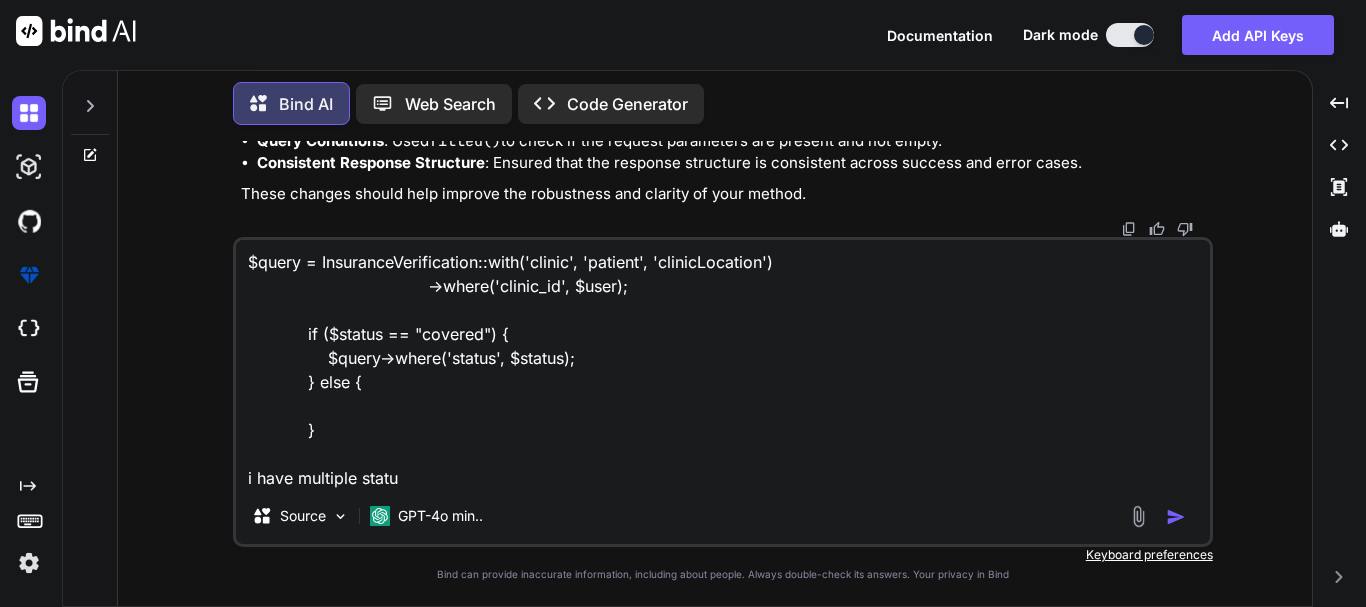 type on "$query = InsuranceVerification::with('clinic', 'patient', 'clinicLocation')
->where('clinic_id', $user);
if ($status == "covered") {
$query->where('status', $status);
} else {
}
i have multiple status" 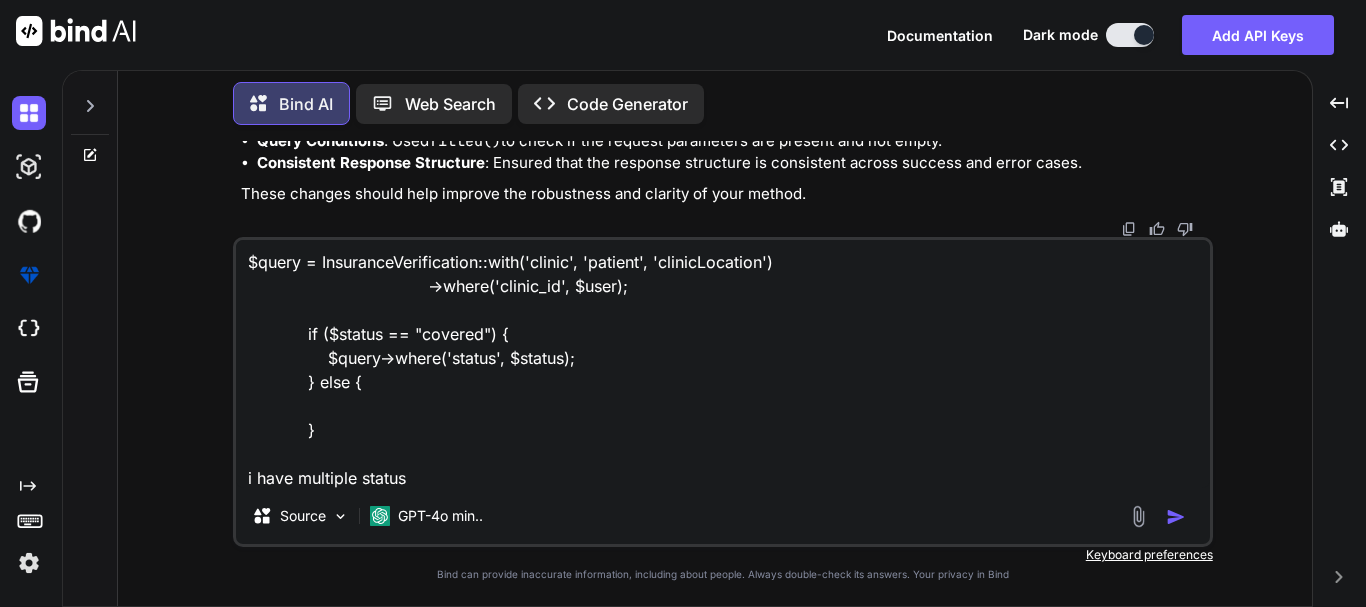 type on "$query = InsuranceVerification::with('clinic', 'patient', 'clinicLocation')
->where('clinic_id', $user);
if ($status == "covered") {
$query->where('status', $status);
} else {
}
i have multiple status" 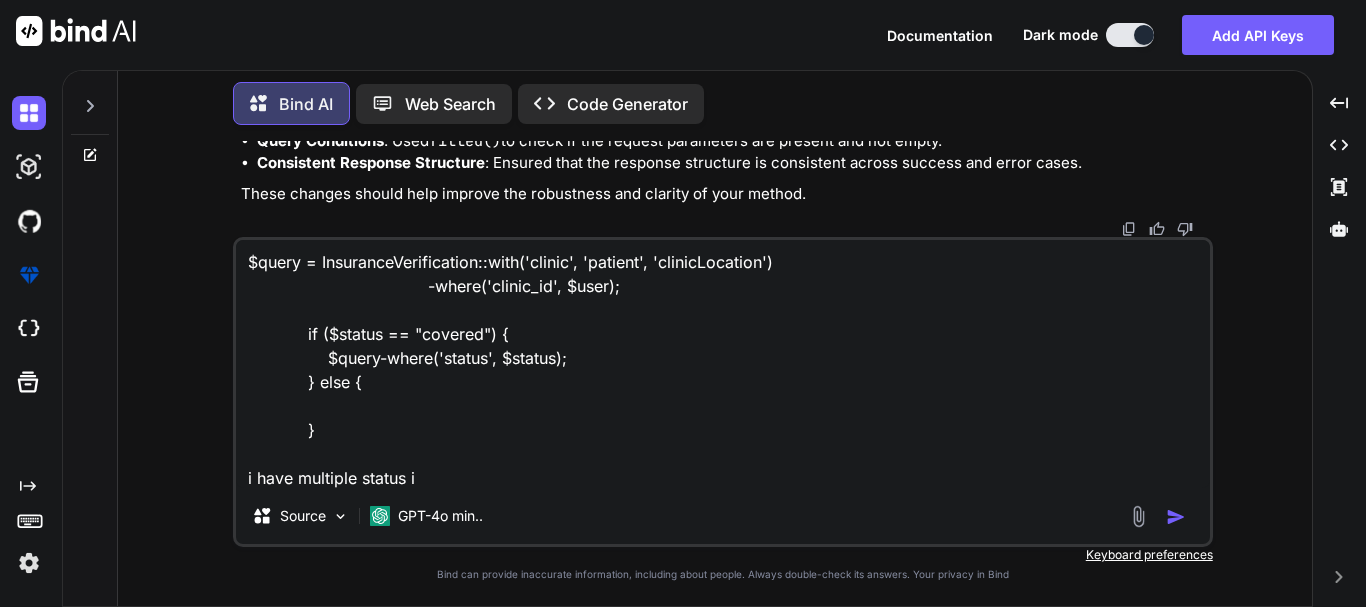 type on "$query = InsuranceVerification::with('clinic', 'patient', 'clinicLocation')
->where('clinic_id', $user);
if ($status == "covered") {
$query->where('status', $status);
} else {
}
i have multiple status in" 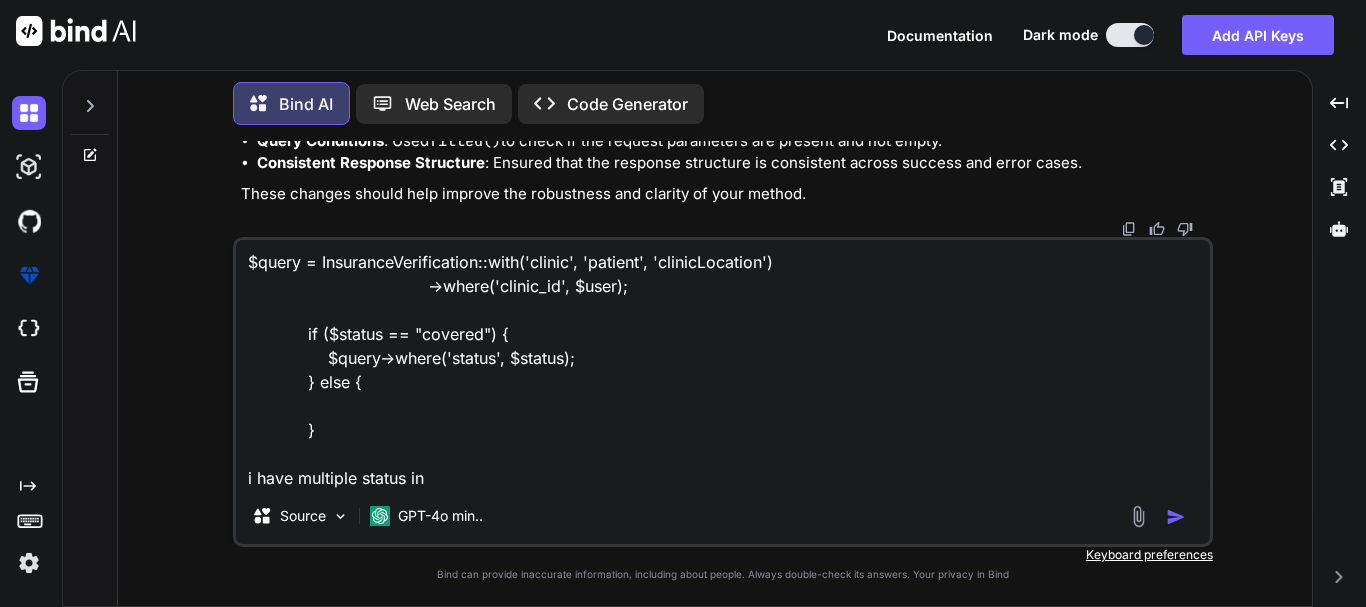 type on "x" 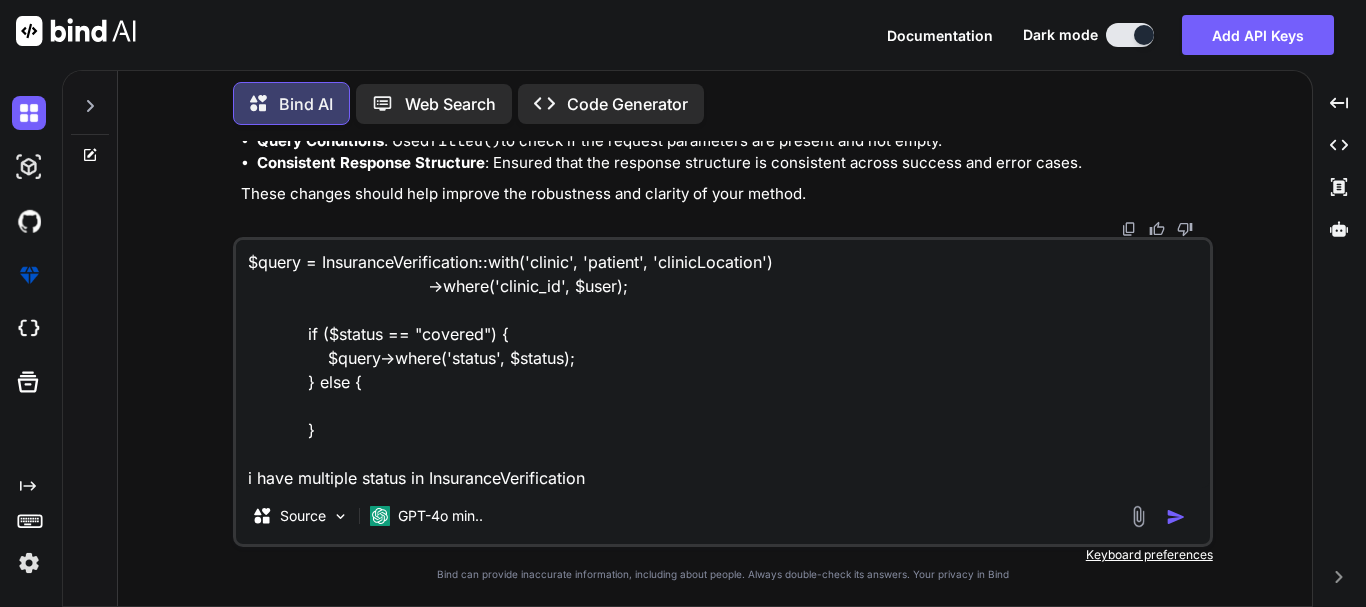 type on "$query = InsuranceVerification::with('clinic', 'patient', 'clinicLocation')
->where('clinic_id', $user);
if ($status == "covered") {
$query->where('status', $status);
} else {
}
i have multiple status in InsuranceVerification" 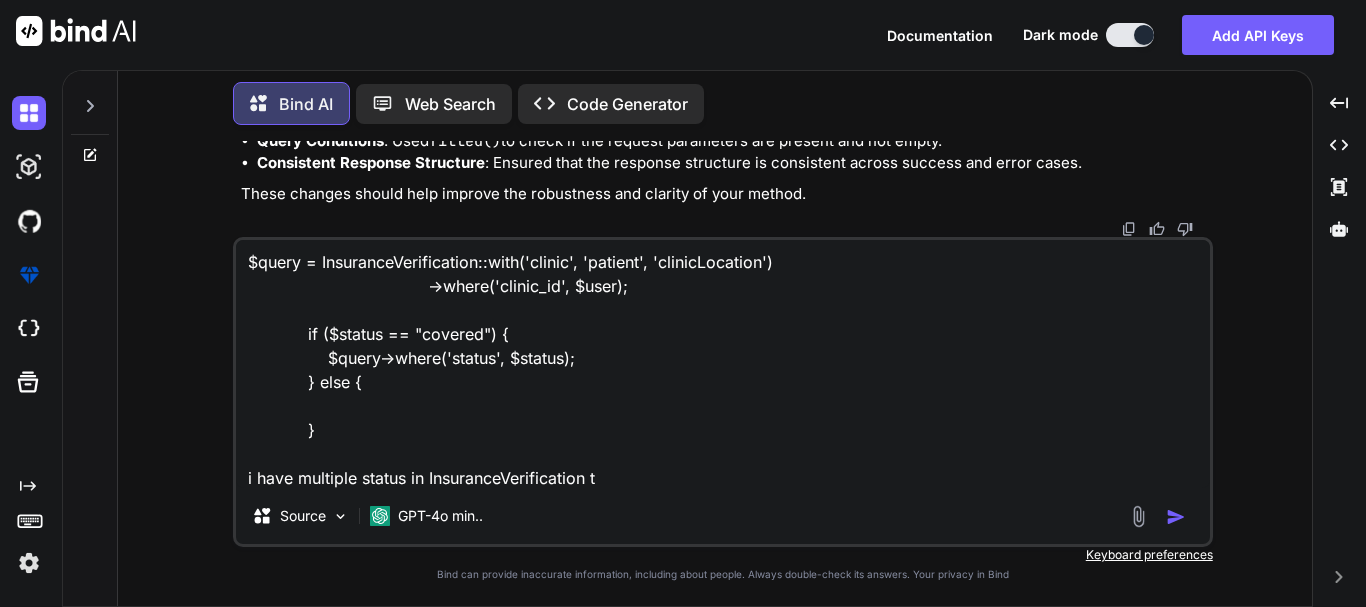 type on "$query = InsuranceVerification::with('clinic', 'patient', 'clinicLocation')
->where('clinic_id', $user);
if ($status == "covered") {
$query->where('status', $status);
} else {
}
i have multiple status in InsuranceVerification ta" 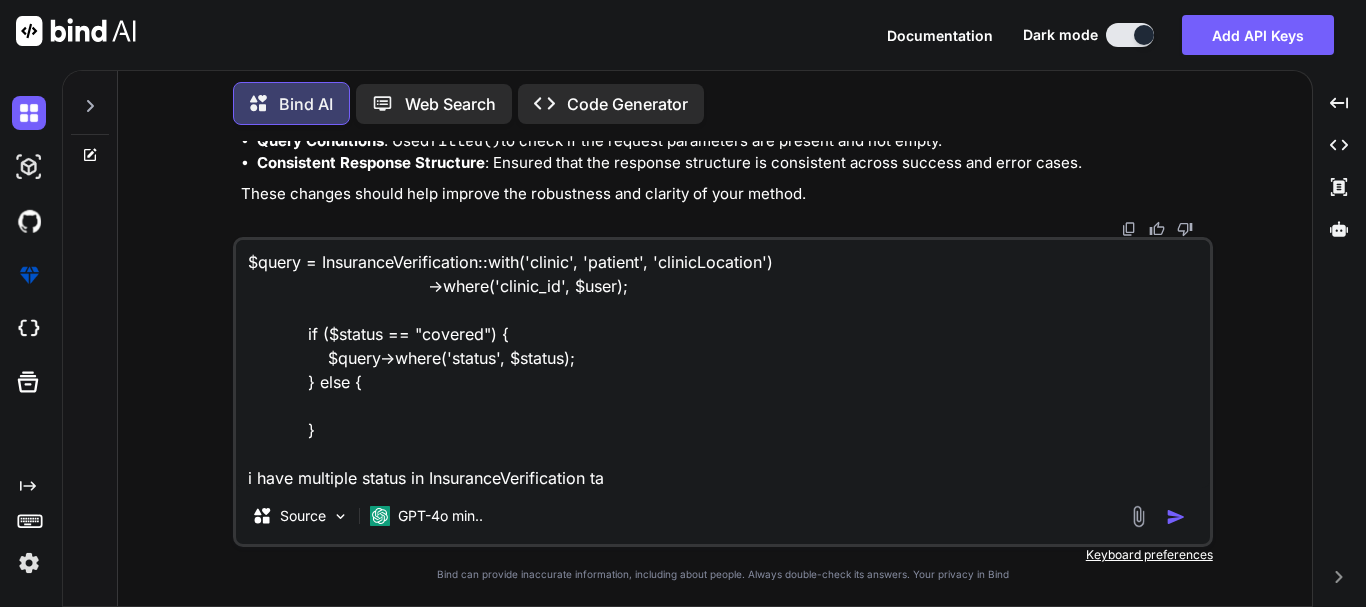 type on "$query = InsuranceVerification::with('clinic', 'patient', 'clinicLocation')
->where('clinic_id', $user);
if ($status == "covered") {
$query->where('status', $status);
} else {
}
i have multiple status in InsuranceVerification tab" 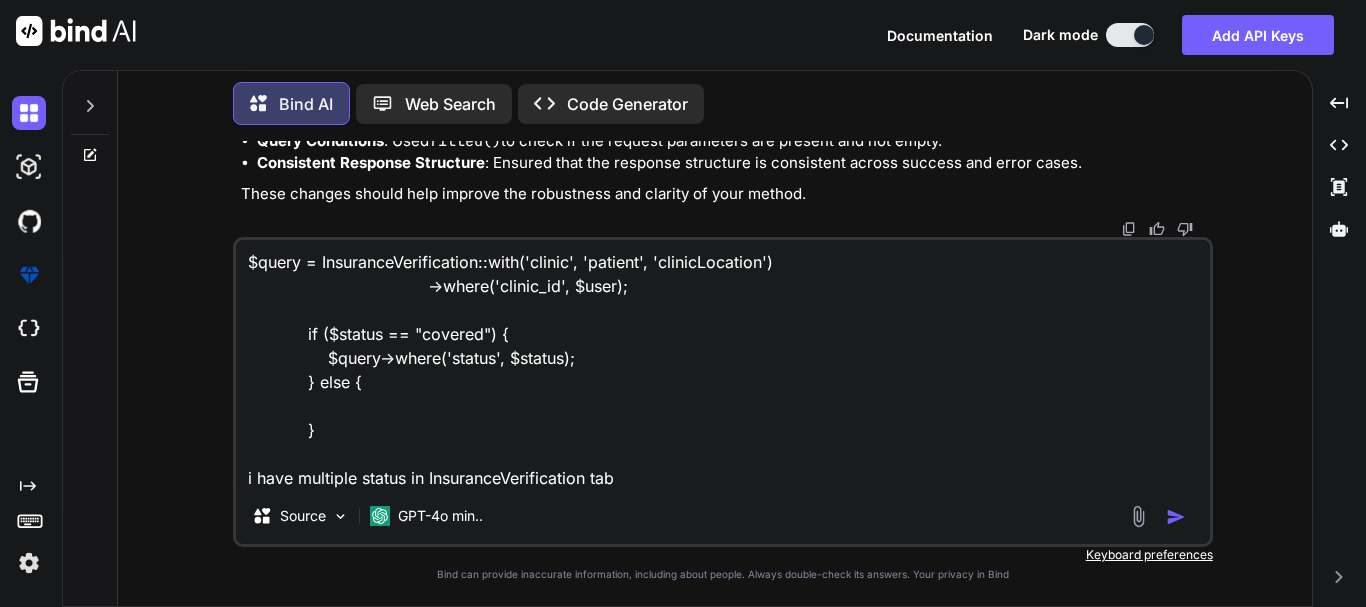 type on "$query = InsuranceVerification::with('clinic', 'patient', 'clinicLocation')
-where('clinic_id', $user);
if ($status == "covered") {
$query-where('status', $status);
} else {
}
i have multiple status in InsuranceVerification tabe" 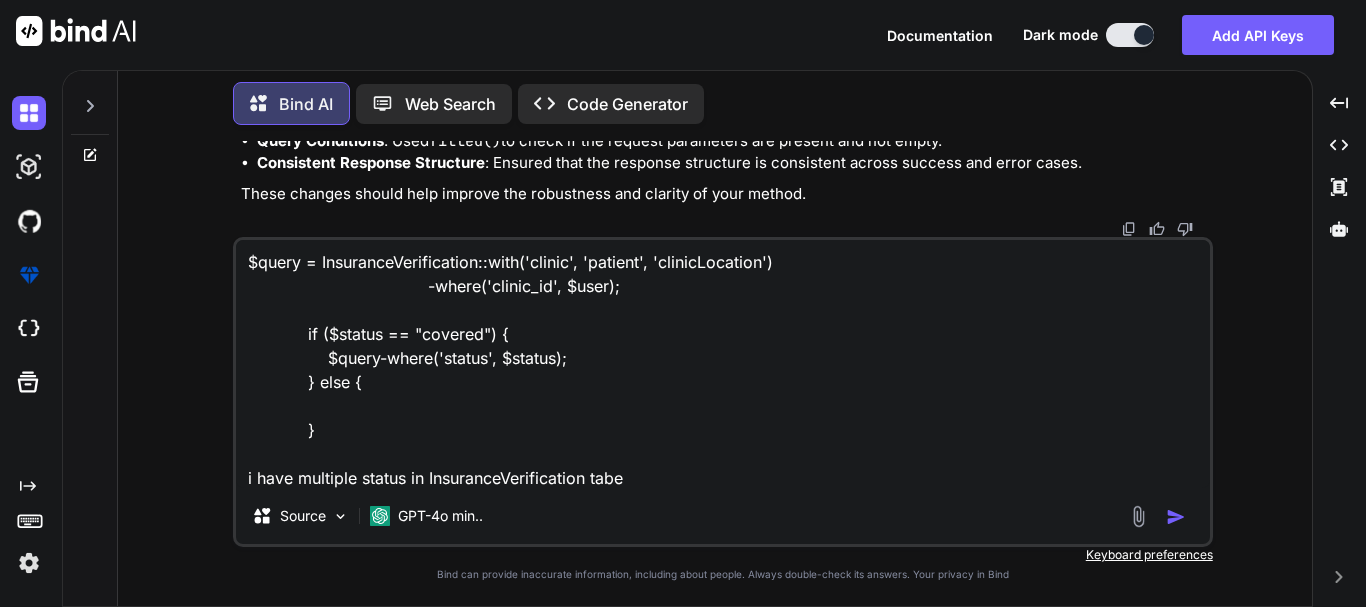 type on "$query = InsuranceVerification::with('clinic', 'patient', 'clinicLocation')
->where('clinic_id', $user);
if ($status == "covered") {
$query->where('status', $status);
} else {
}
i have multiple status in InsuranceVerification tab" 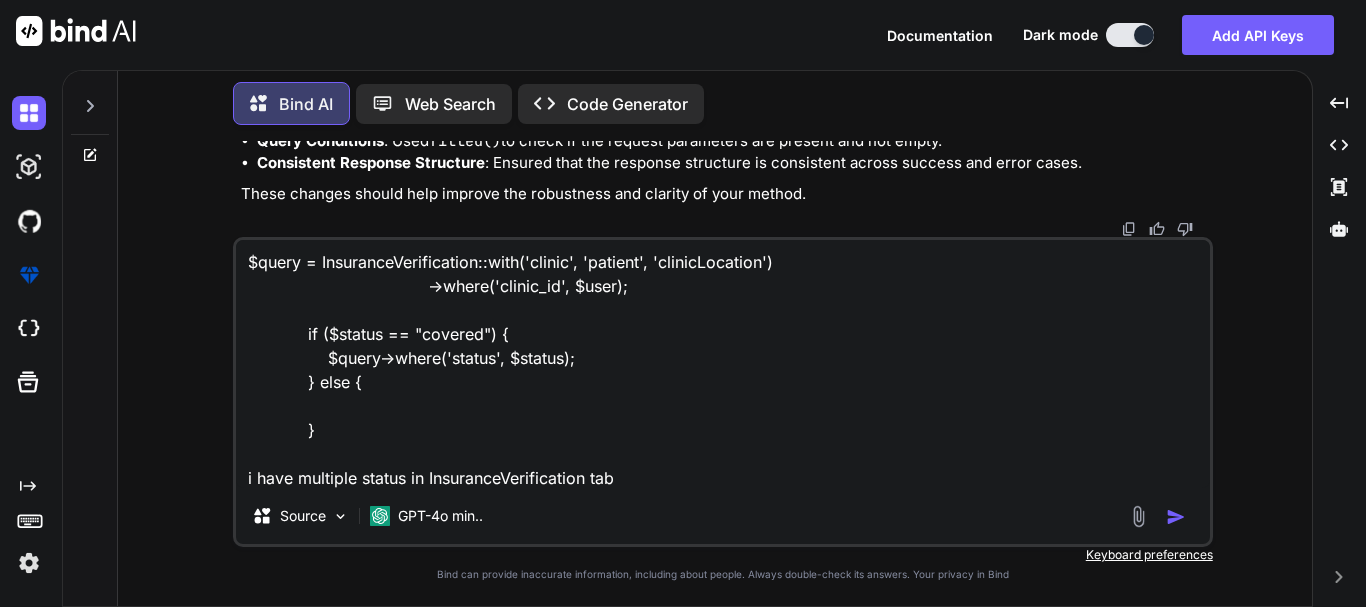type on "$query = InsuranceVerification::with('clinic', 'patient', 'clinicLocation')
->where('clinic_id', $user);
if ($status == "covered") {
$query->where('status', $status);
} else {
}
i have multiple status in InsuranceVerification tabl" 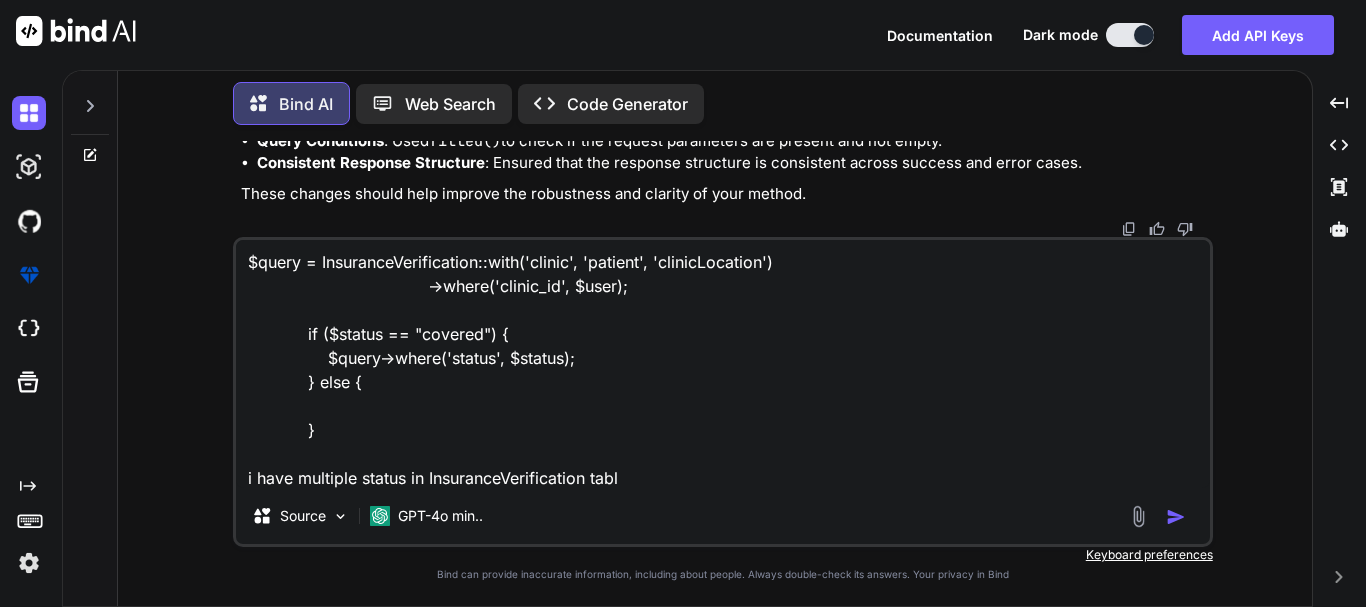 type on "$query = InsuranceVerification::with('clinic', 'patient', 'clinicLocation')
-where('clinic_id', $user);
if ($status == "covered") {
$query-where('status', $status);
} else {
}
i have multiple status in InsuranceVerification table" 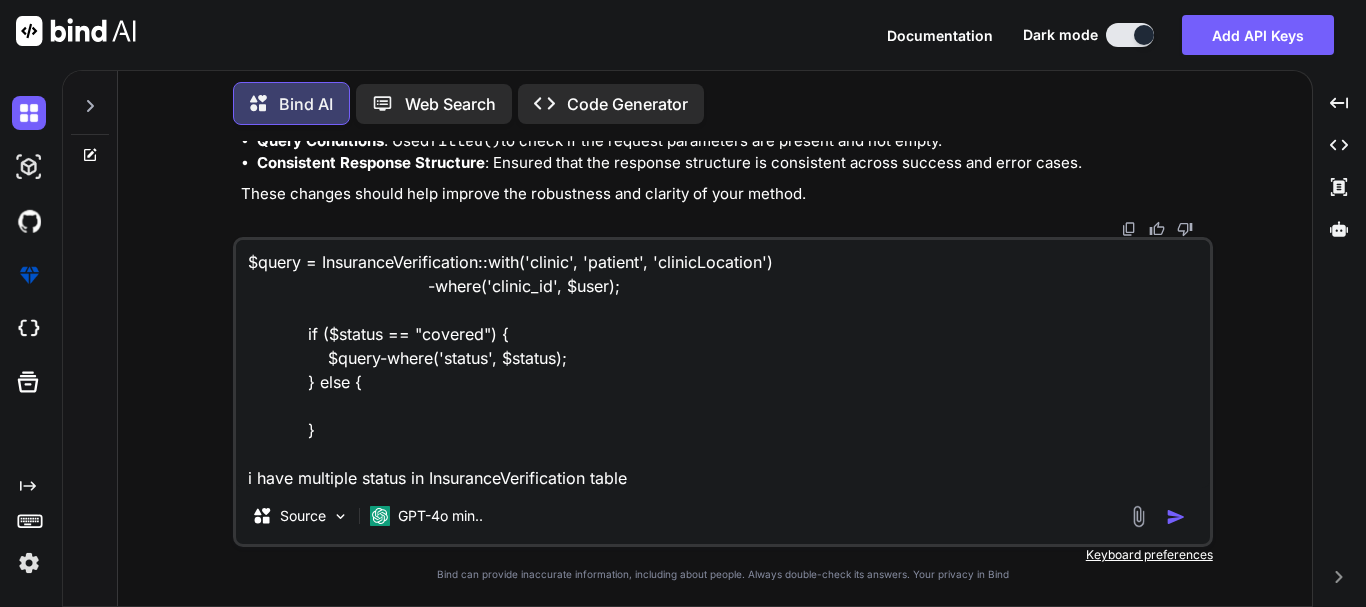 type on "x" 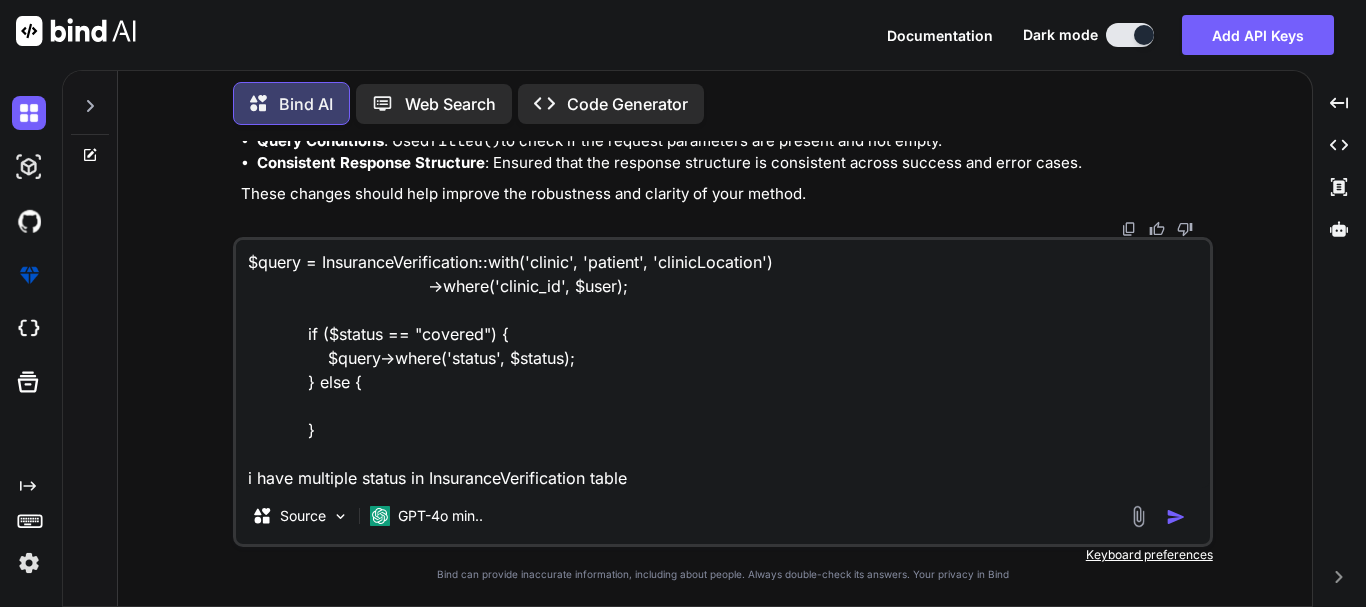 type on "x" 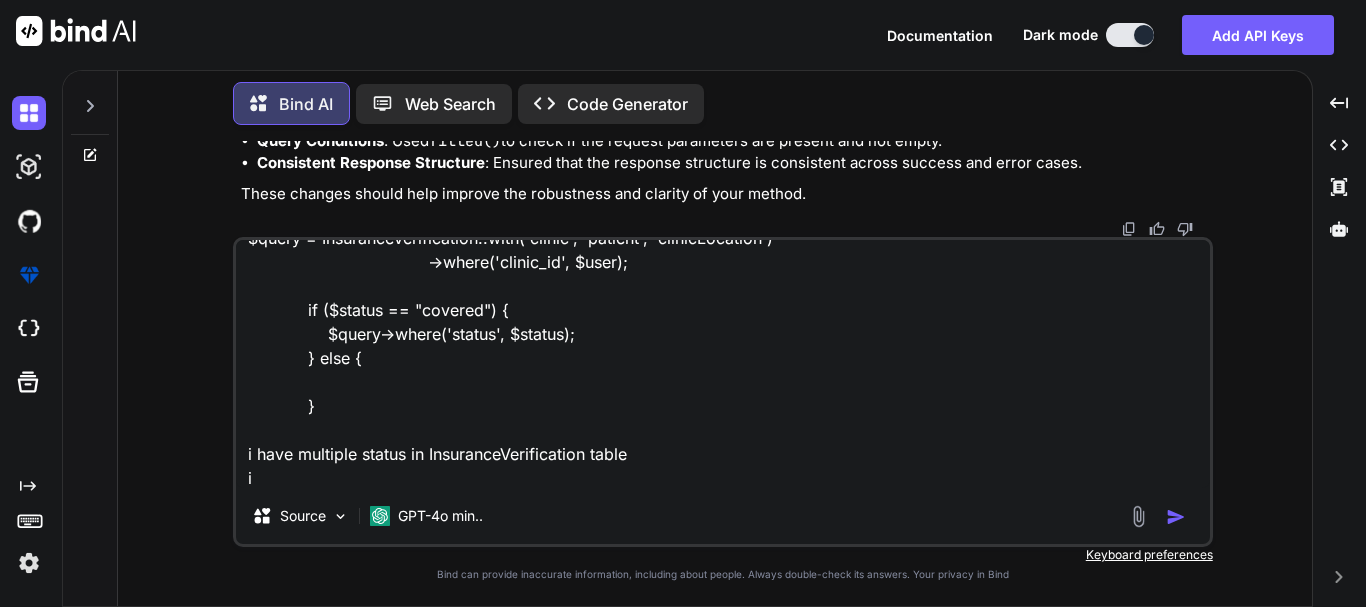 type on "$query = InsuranceVerification::with('clinic', 'patient', 'clinicLocation')
->where('clinic_id', $user);
if ($status == "covered") {
$query->where('status', $status);
} else {
}
i have multiple status in InsuranceVerification table
i" 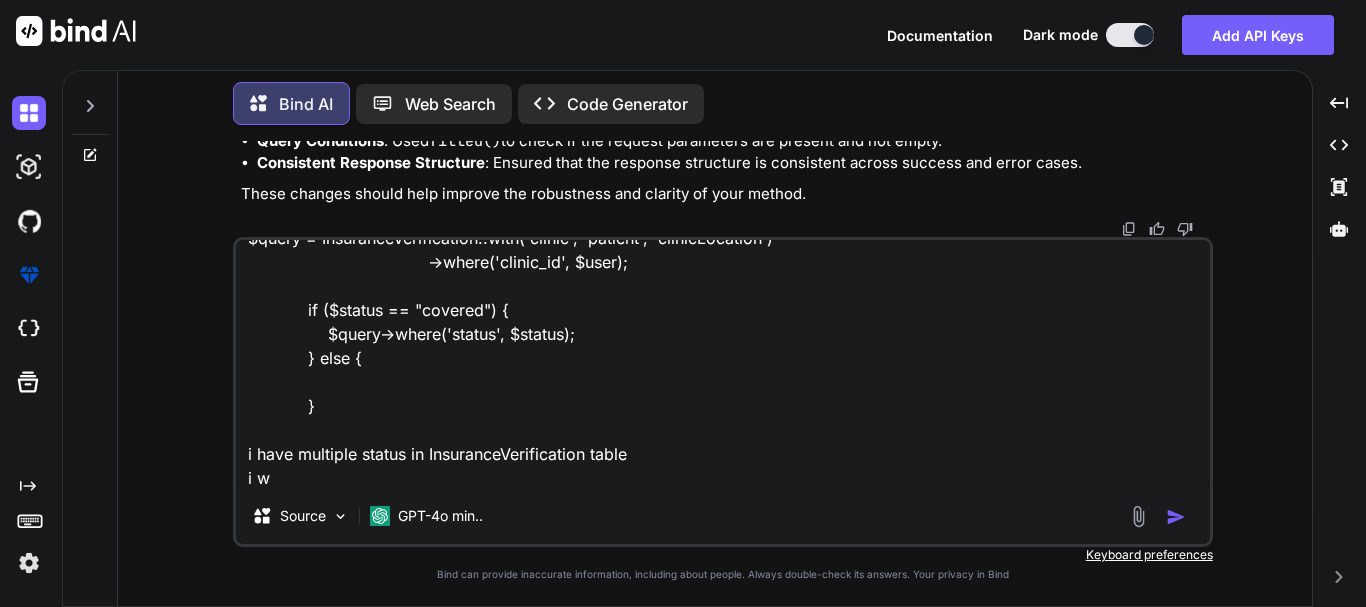 type on "$query = InsuranceVerification::with('clinic', 'patient', 'clinicLocation')
-where('clinic_id', $user);
if ($status == "covered") {
$query-where('status', $status);
} else {
}
i have multiple status in InsuranceVerification table
i wa" 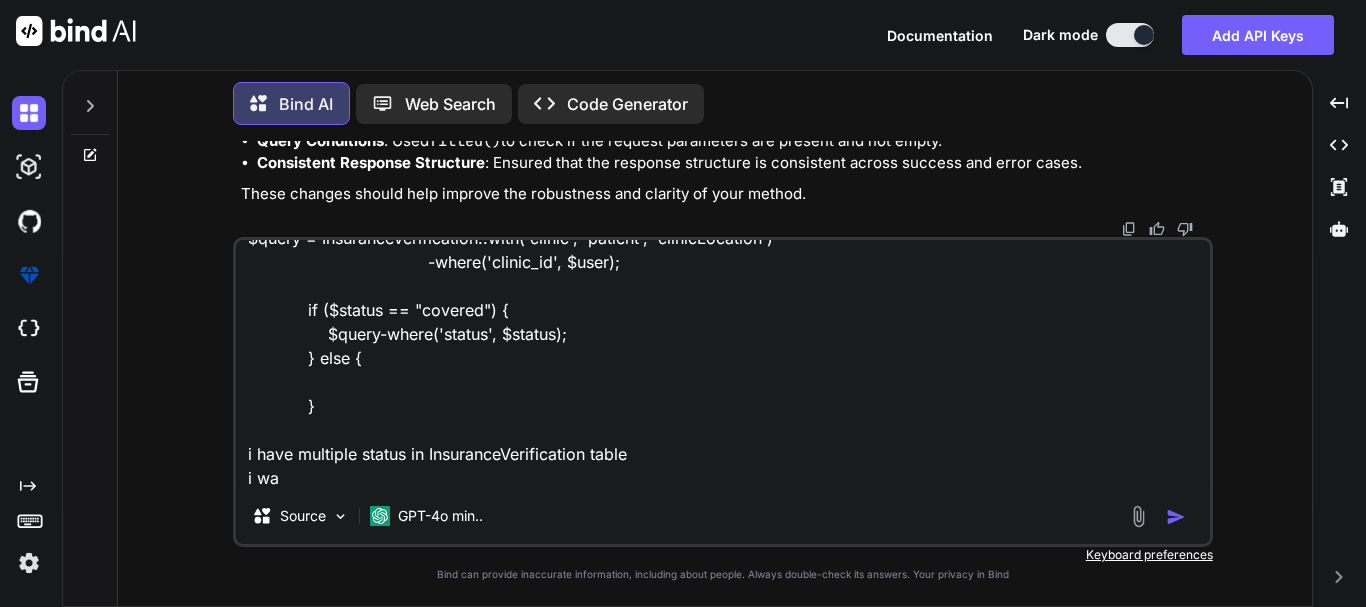 type on "$query = InsuranceVerification::with('clinic', 'patient', 'clinicLocation')
-where('clinic_id', $user);
if ($status == "covered") {
$query-where('status', $status);
} else {
}
i have multiple status in InsuranceVerification table
i wan" 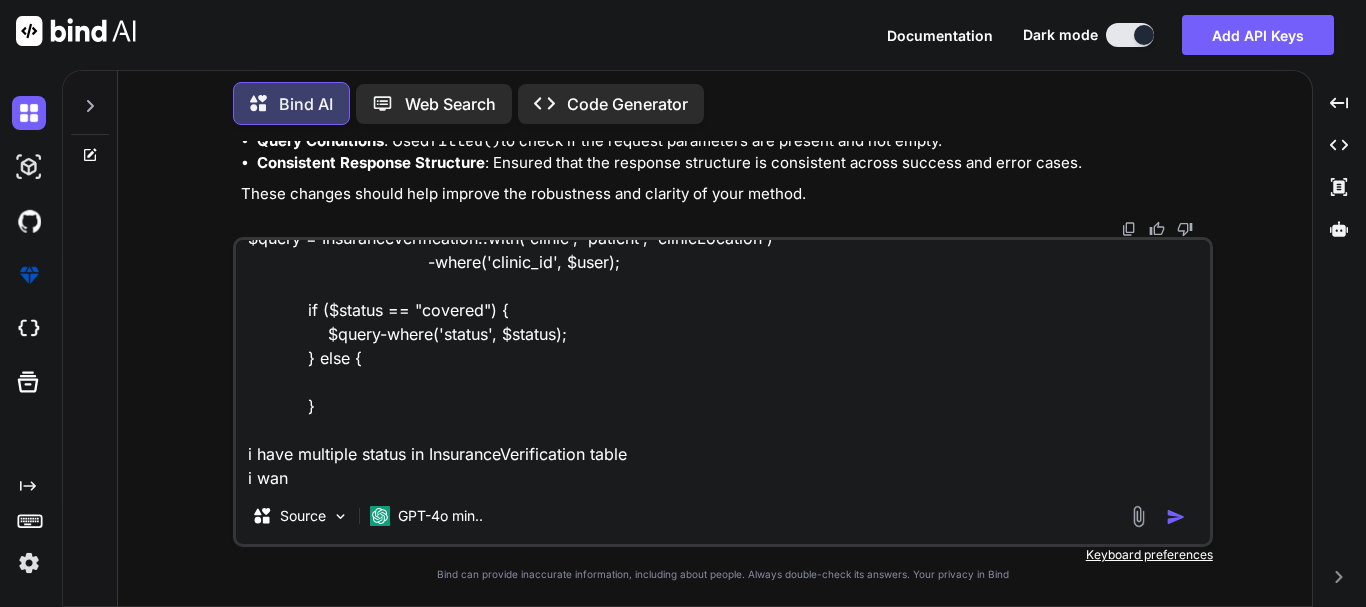 type on "$query = InsuranceVerification::with('clinic', 'patient', 'clinicLocation')
-where('clinic_id', $user);
if ($status == "covered") {
$query-where('status', $status);
} else {
}
i have multiple status in InsuranceVerification table
i want" 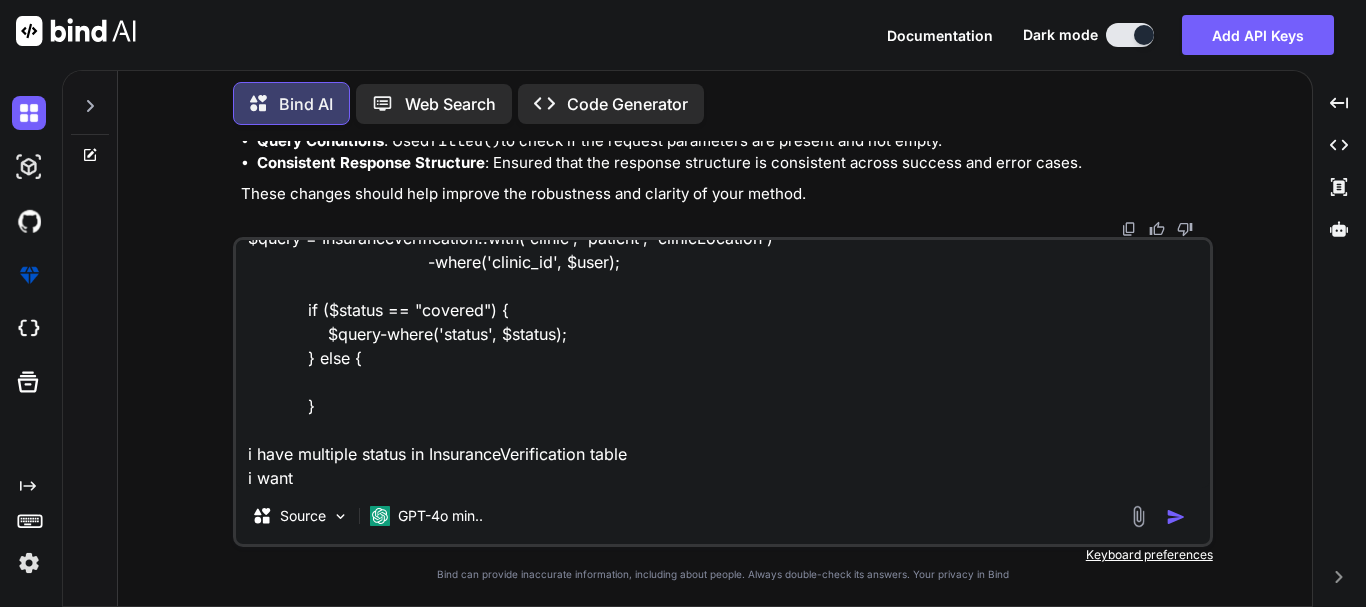 type on "$query = InsuranceVerification::with('clinic', 'patient', 'clinicLocation')
-where('clinic_id', $user);
if ($status == "covered") {
$query-where('status', $status);
} else {
}
i have multiple status in InsuranceVerification table
i want" 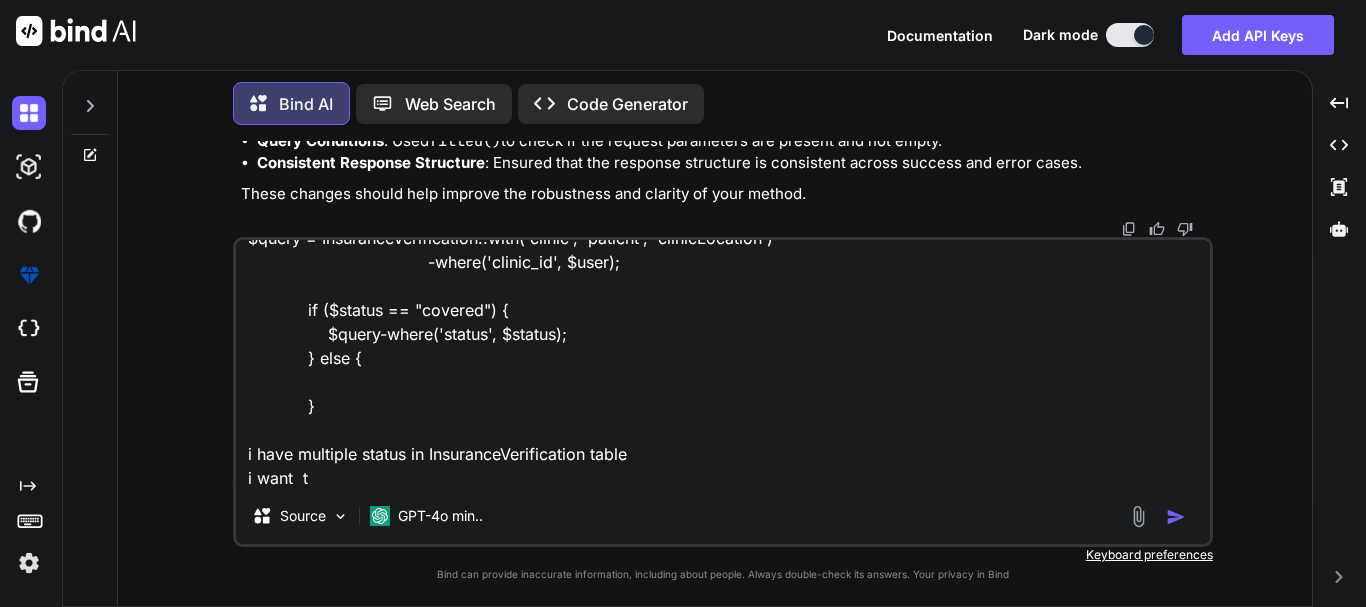type on "$query = InsuranceVerification::with('clinic', 'patient', 'clinicLocation')
-where('clinic_id', $user);
if ($status == "covered") {
$query-where('status', $status);
} else {
}
i have multiple status in InsuranceVerification table
i want" 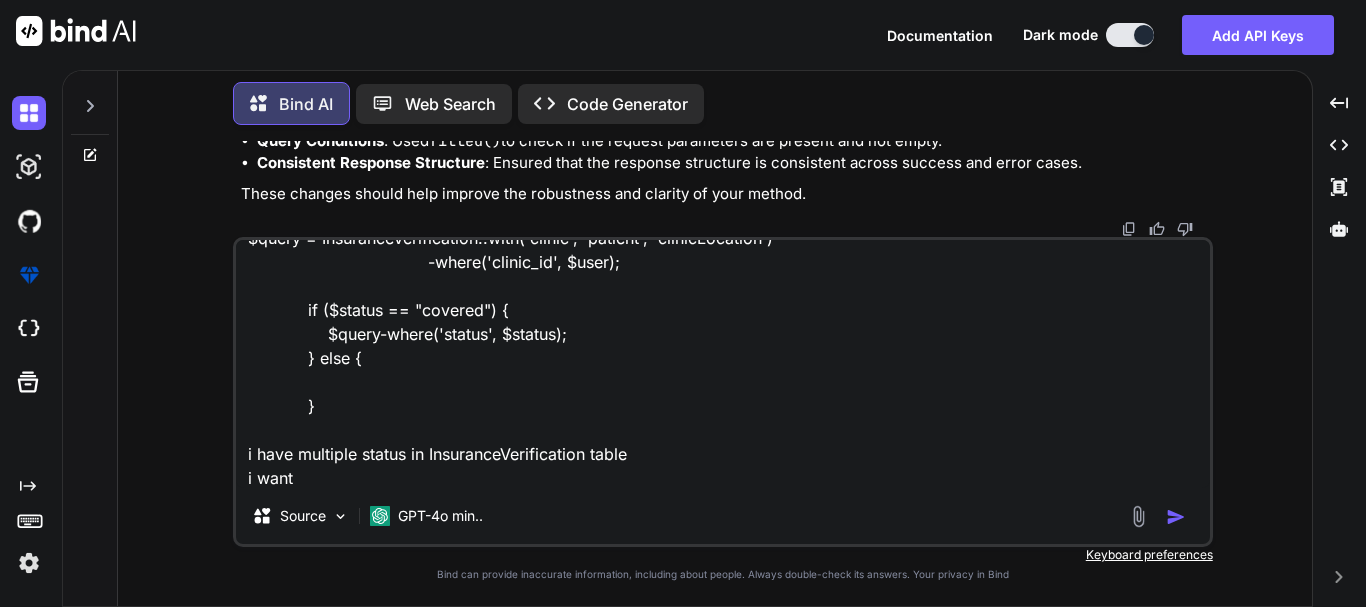 type on "$query = InsuranceVerification::with('clinic', 'patient', 'clinicLocation')
-where('clinic_id', $user);
if ($status == "covered") {
$query-where('status', $status);
} else {
}
i have multiple status in InsuranceVerification table
i want  d" 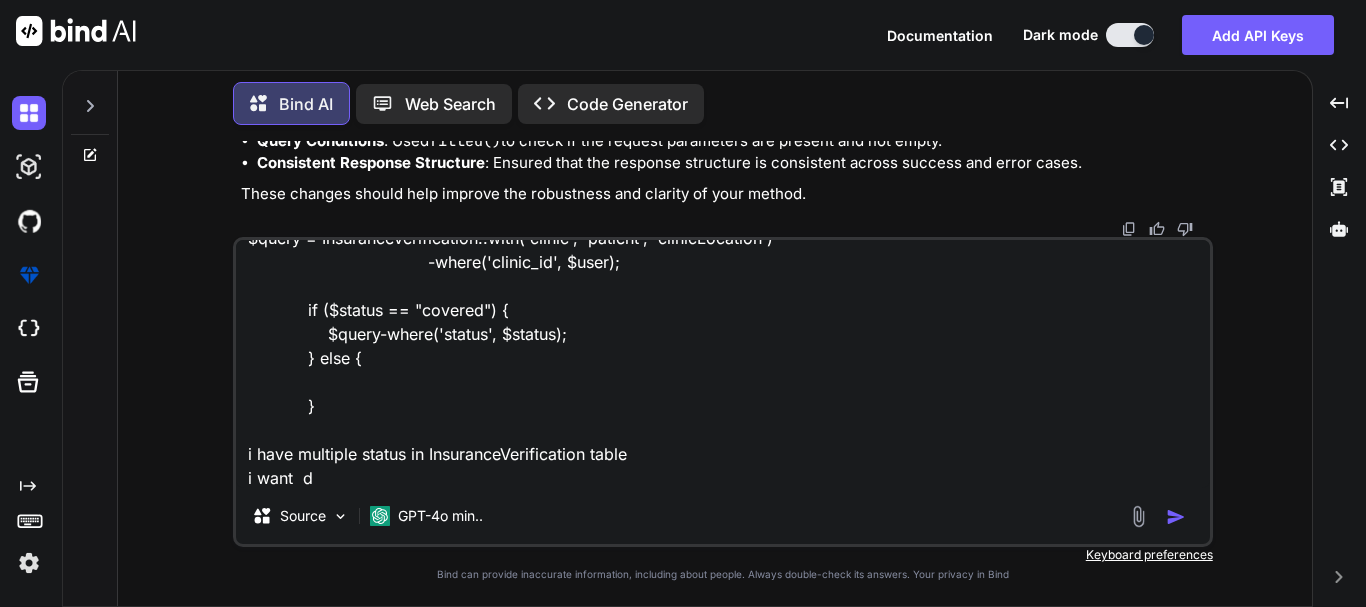 type on "$query = InsuranceVerification::with('clinic', 'patient', 'clinicLocation')
->where('clinic_id', $user);
if ($status == "covered") {
$query->where('status', $status);
} else {
}
i have multiple status in InsuranceVerification table
i want  da" 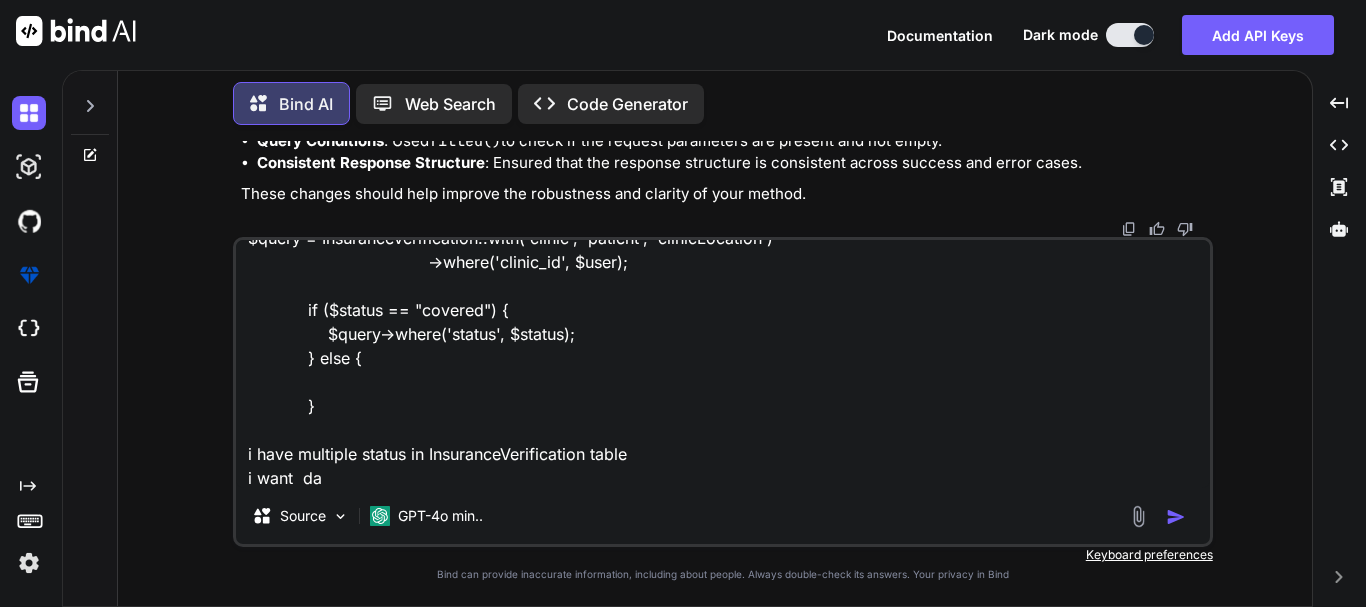 type on "$query = InsuranceVerification::with('clinic', 'patient', 'clinicLocation')
-where('clinic_id', $user);
if ($status == "covered") {
$query-where('status', $status);
} else {
}
i have multiple status in InsuranceVerification table
i want  dat" 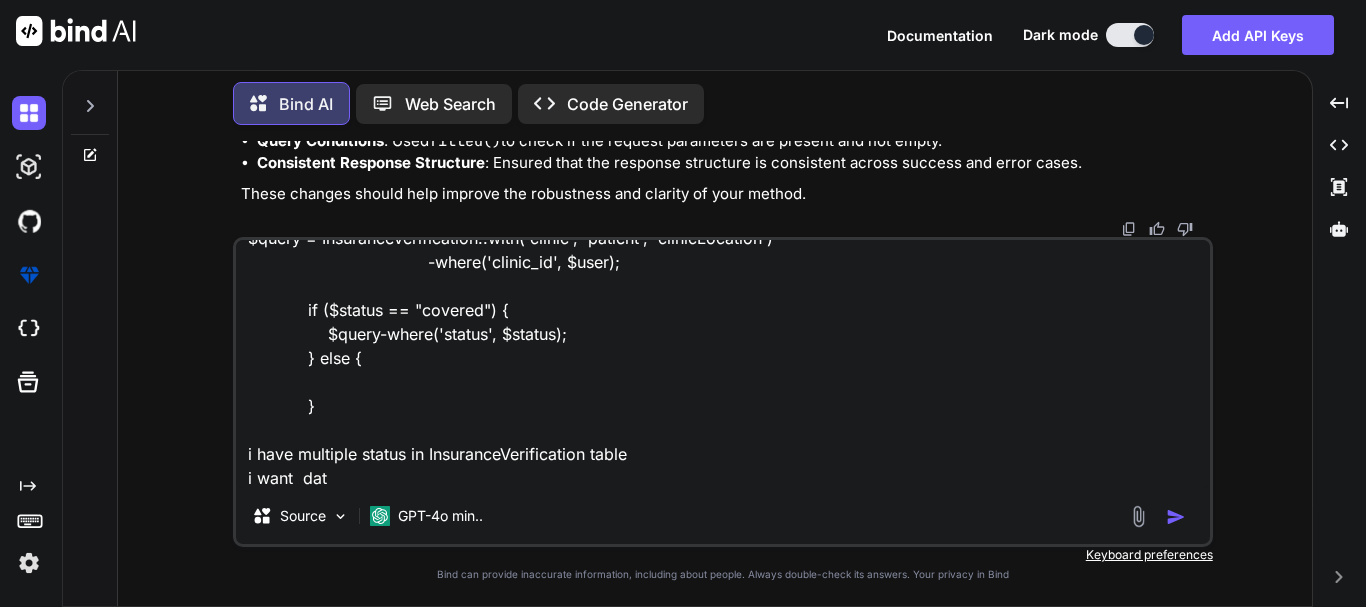 type on "$query = InsuranceVerification::with('clinic', 'patient', 'clinicLocation')
->where('clinic_id', $user);
if ($status == "covered") {
$query->where('status', $status);
} else {
}
i have multiple status in InsuranceVerification table
i want  data" 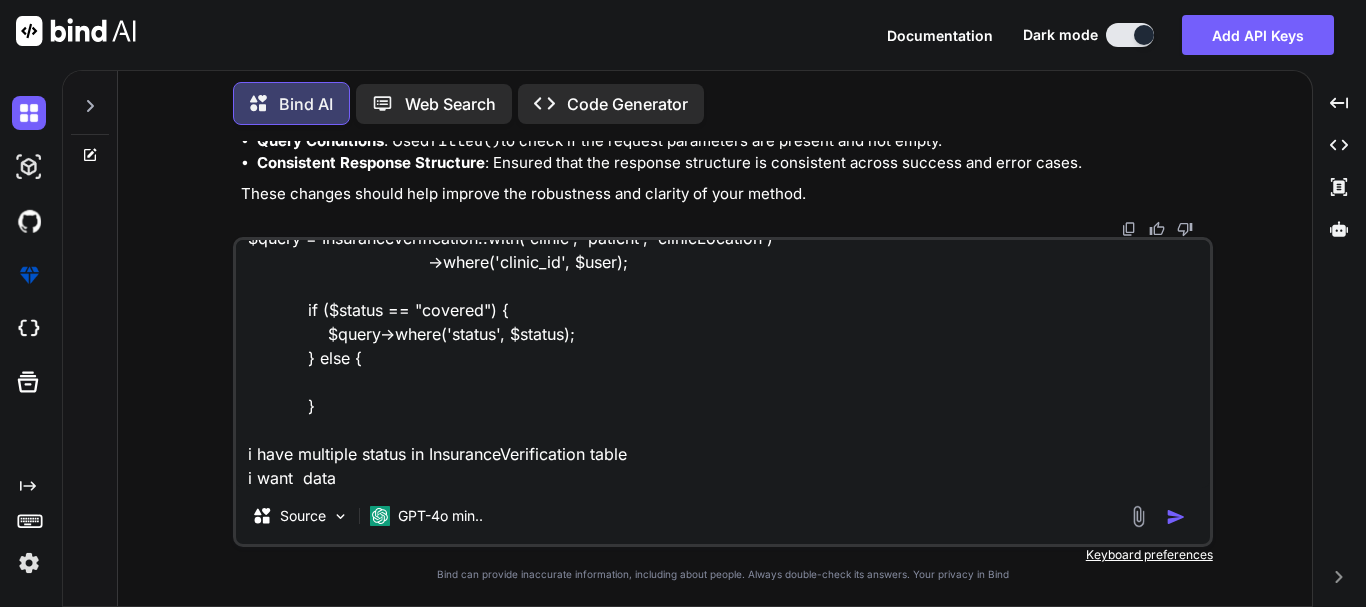 type on "$query = InsuranceVerification::with('clinic', 'patient', 'clinicLocation')
->where('clinic_id', $user);
if ($status == "covered") {
$query->where('status', $status);
} else {
}
i have multiple status in InsuranceVerification table
i want  data" 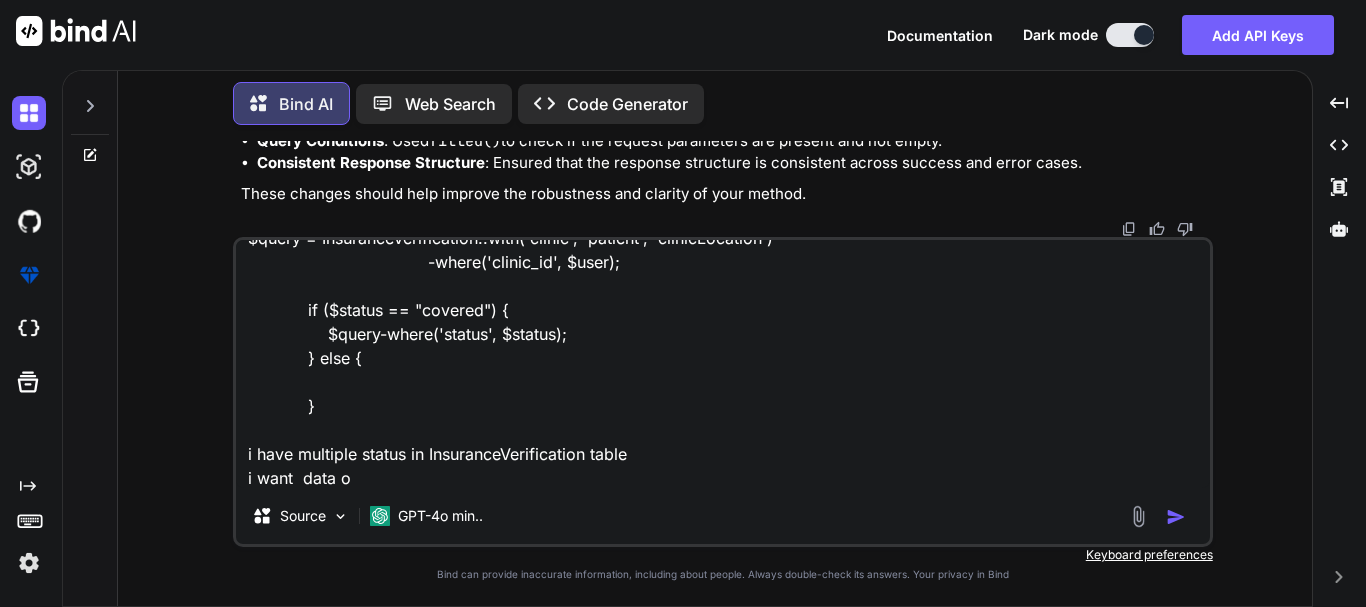 type on "$query = InsuranceVerification::with('clinic', 'patient', 'clinicLocation')
-where('clinic_id', $user);
if ($status == "covered") {
$query-where('status', $status);
} else {
}
i have multiple status in InsuranceVerification table
i want  data of" 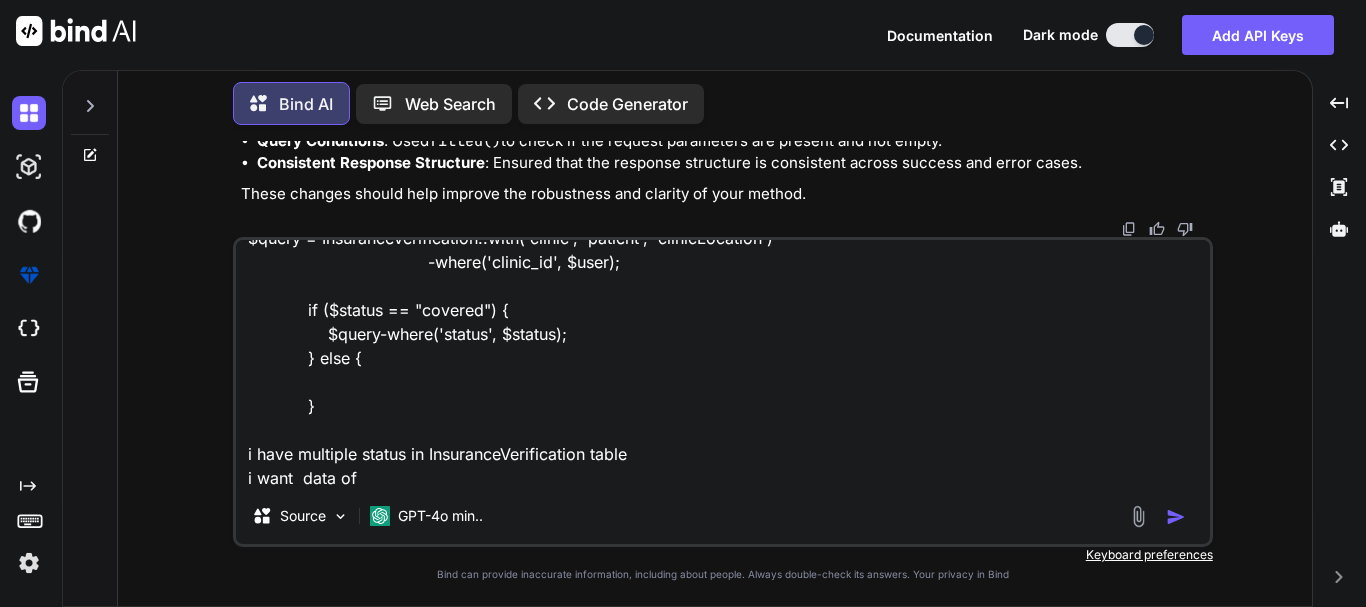 type on "x" 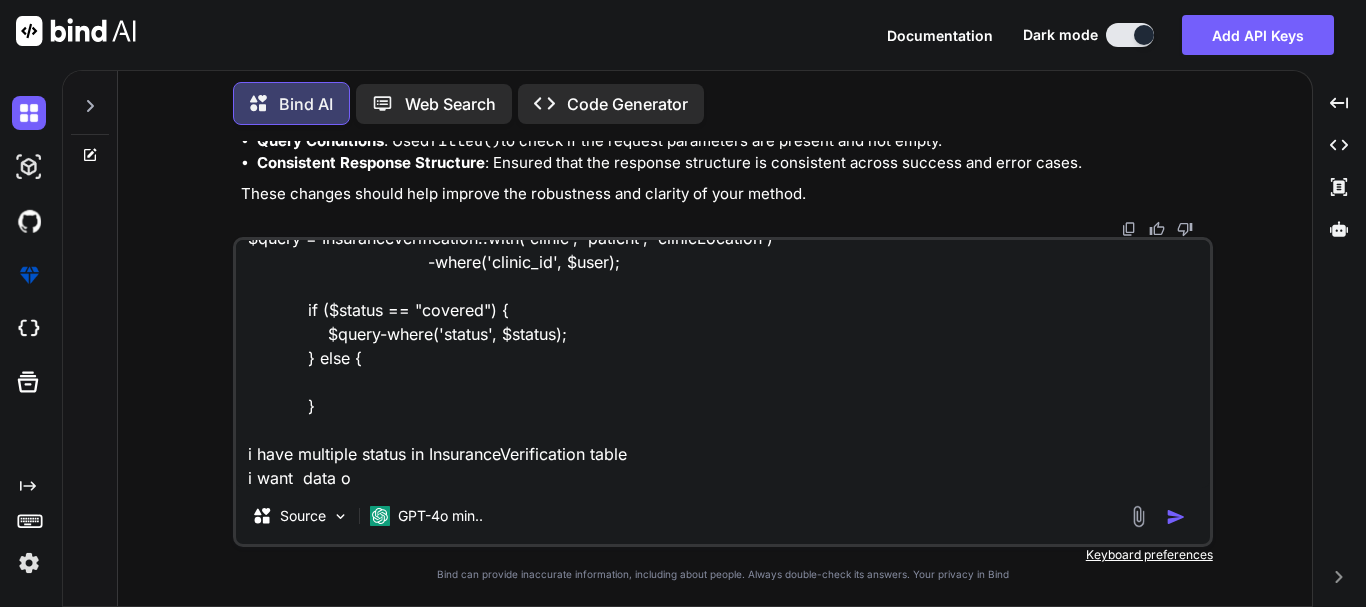 type on "$query = InsuranceVerification::with('clinic', 'patient', 'clinicLocation')
->where('clinic_id', $user);
if ($status == "covered") {
$query->where('status', $status);
} else {
}
i have multiple status in InsuranceVerification table
i want  data" 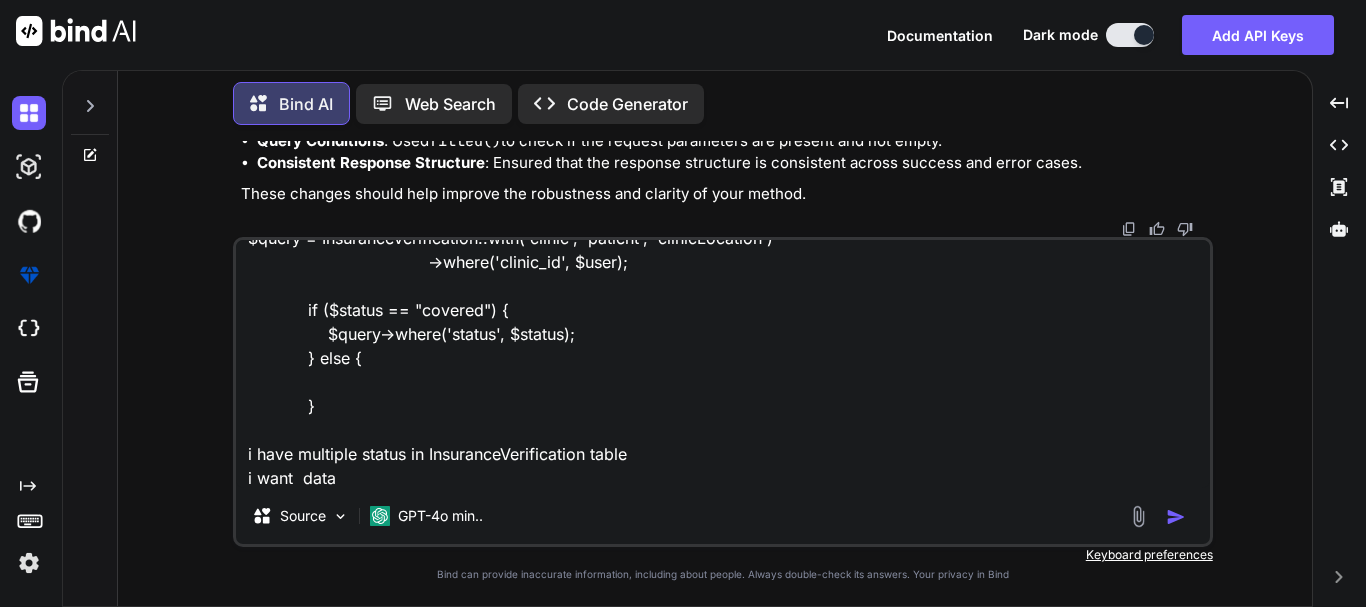 type on "$query = InsuranceVerification::with('clinic', 'patient', 'clinicLocation')
-where('clinic_id', $user);
if ($status == "covered") {
$query-where('status', $status);
} else {
}
i have multiple status in InsuranceVerification table
i want  data w" 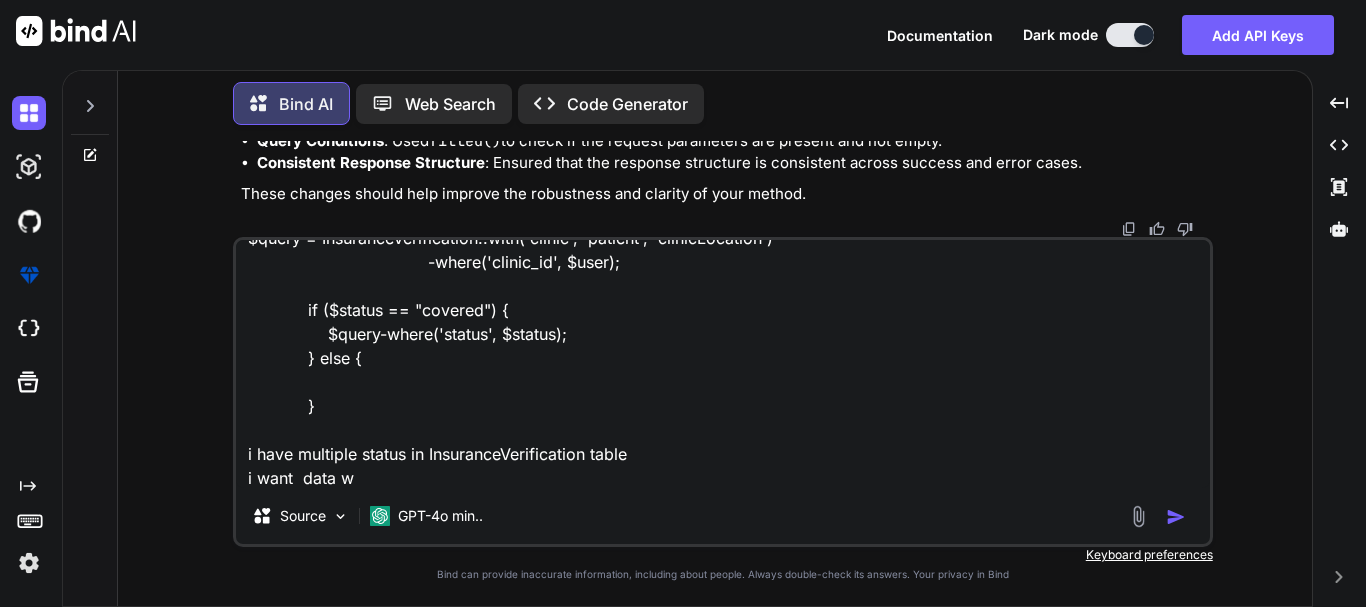 type on "$query = InsuranceVerification::with('clinic', 'patient', 'clinicLocation')
-where('clinic_id', $user);
if ($status == "covered") {
$query-where('status', $status);
} else {
}
i have multiple status in InsuranceVerification table
i want  data wi" 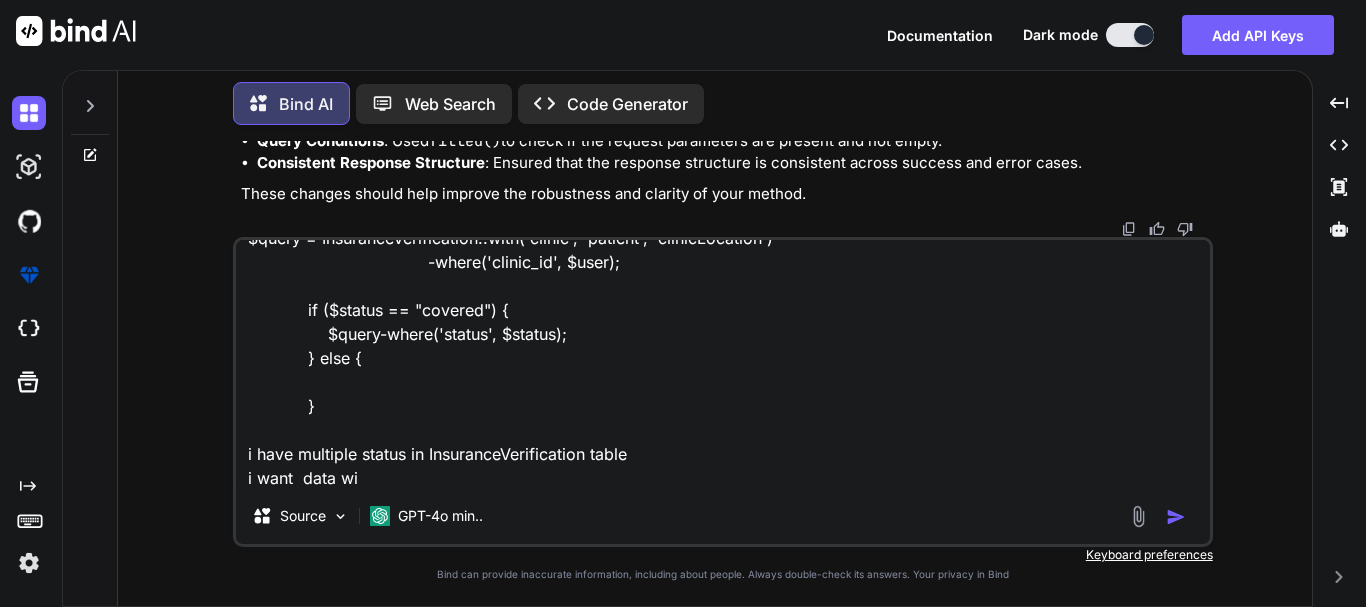 type on "$query = InsuranceVerification::with('clinic', 'patient', 'clinicLocation')
->where('clinic_id', $user);
if ($status == "covered") {
$query->where('status', $status);
} else {
}
i have multiple status in InsuranceVerification table
i want  data wit" 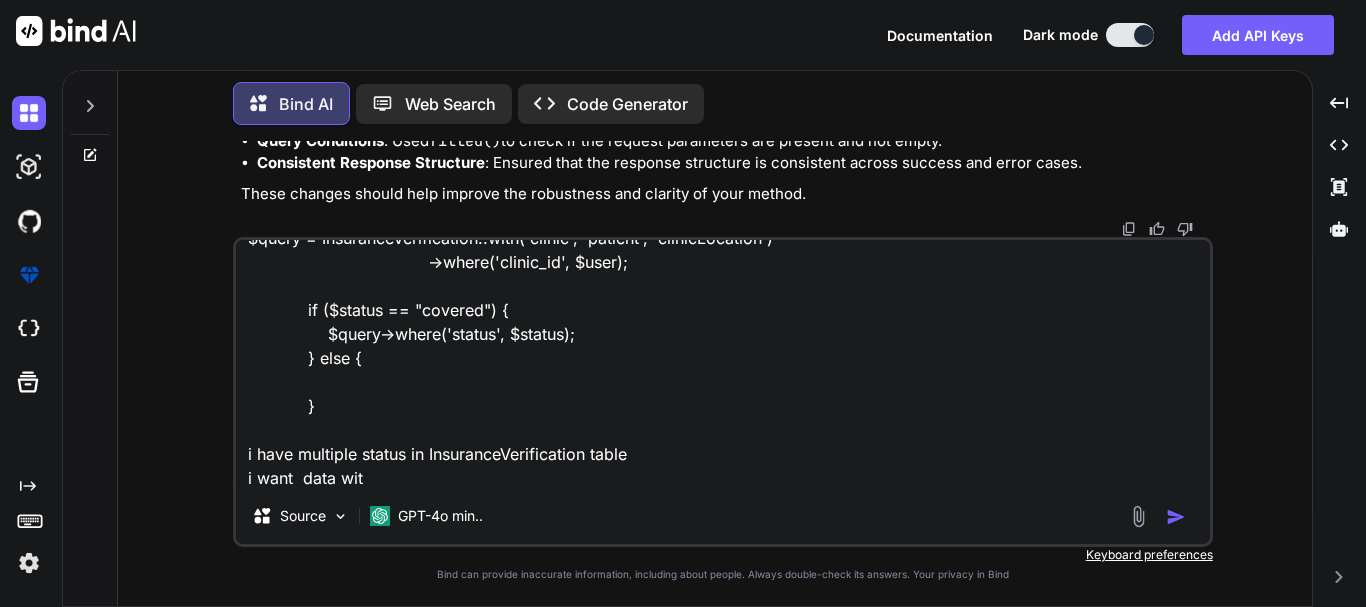 type on "$query = InsuranceVerification::with('clinic', 'patient', 'clinicLocation')
->where('clinic_id', $user);
if ($status == "covered") {
$query->where('status', $status);
} else {
}
i have multiple status in InsuranceVerification table
i want  data with" 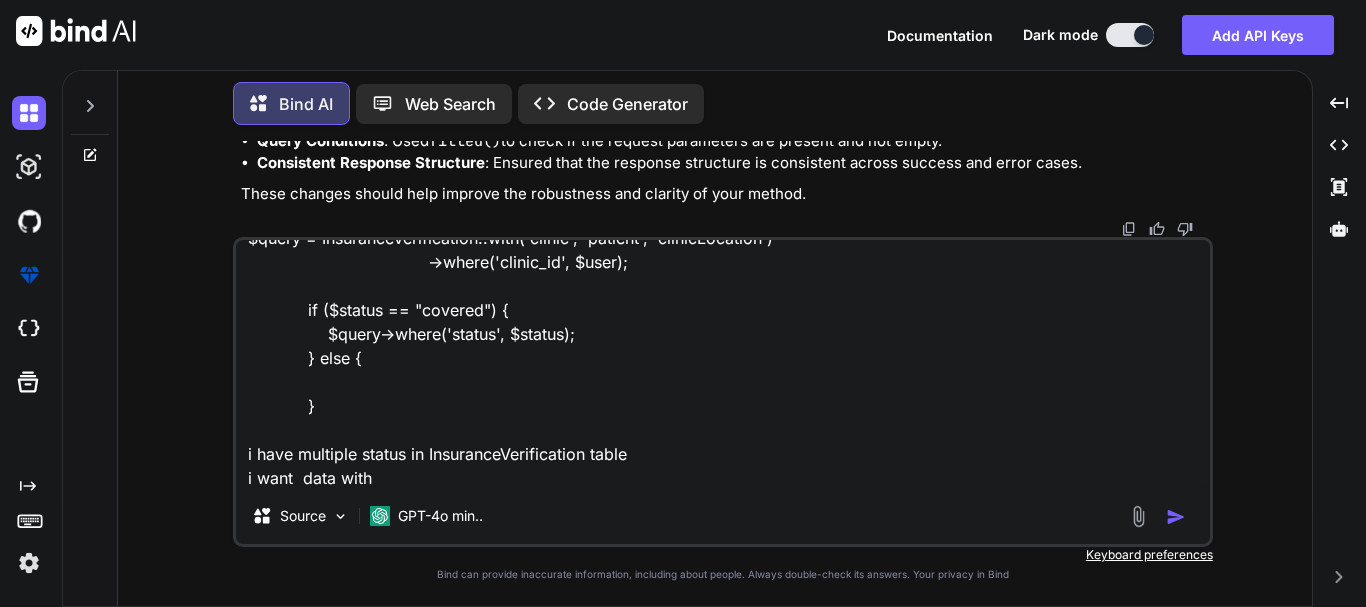 type on "$query = InsuranceVerification::with('clinic', 'patient', 'clinicLocation')
->where('clinic_id', $user);
if ($status == "covered") {
$query->where('status', $status);
} else {
}
i have multiple status in InsuranceVerification table
i want  data with" 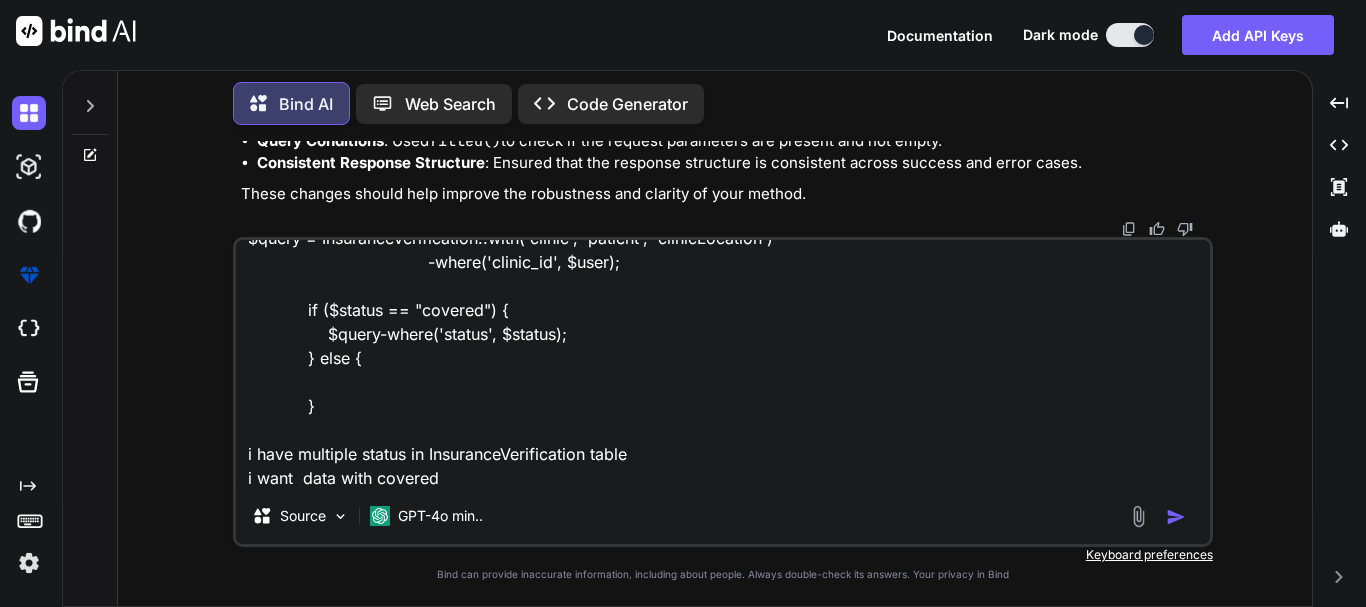 type on "$query = InsuranceVerification::with('clinic', 'patient', 'clinicLocation')
-where('clinic_id', $user);
if ($status == "covered") {
$query-where('status', $status);
} else {
}
i have multiple status in InsuranceVerification table
i want  data with covered" 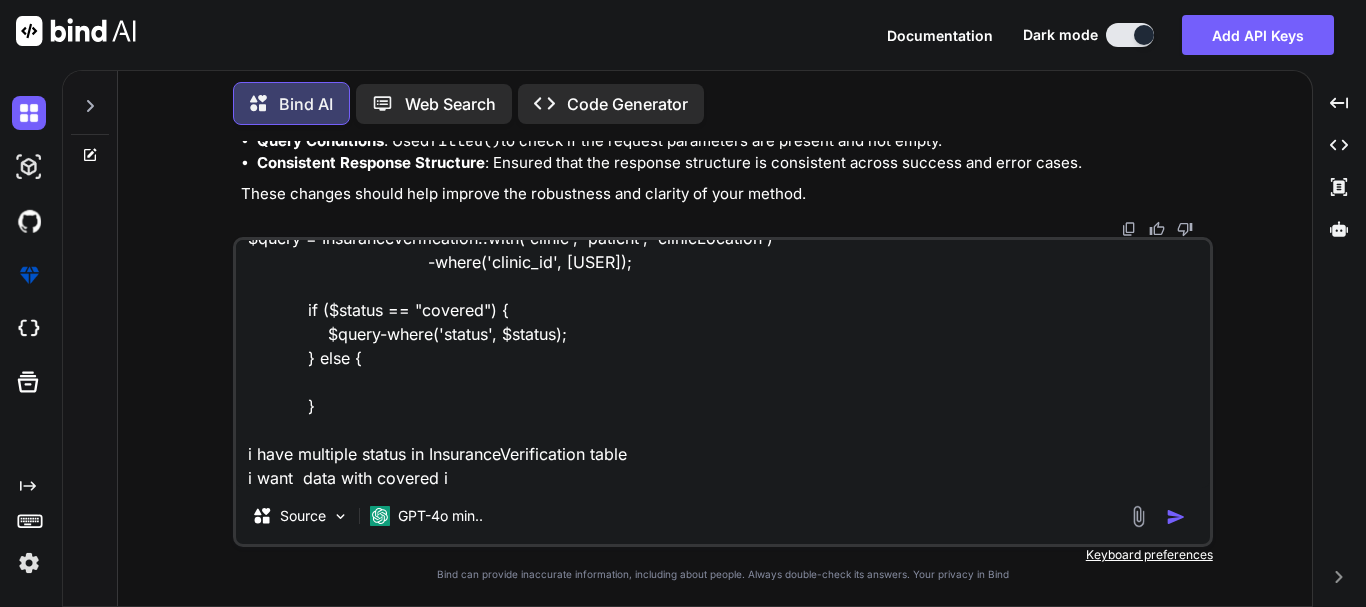type on "$query = InsuranceVerification::with('clinic', 'patient', 'clinicLocation')
->where('clinic_id', $user);
if ($status == "covered") {
$query->where('status', $status);
} else {
}
i have multiple status in InsuranceVerification table
i want  data with covered if" 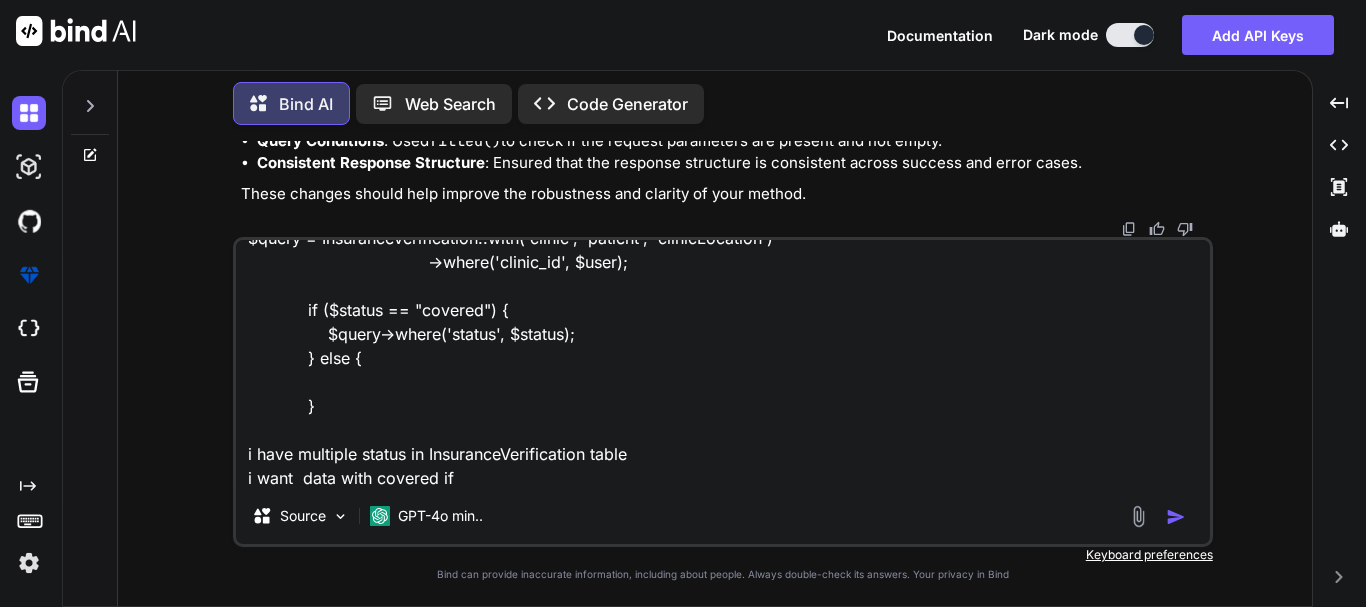 type on "x" 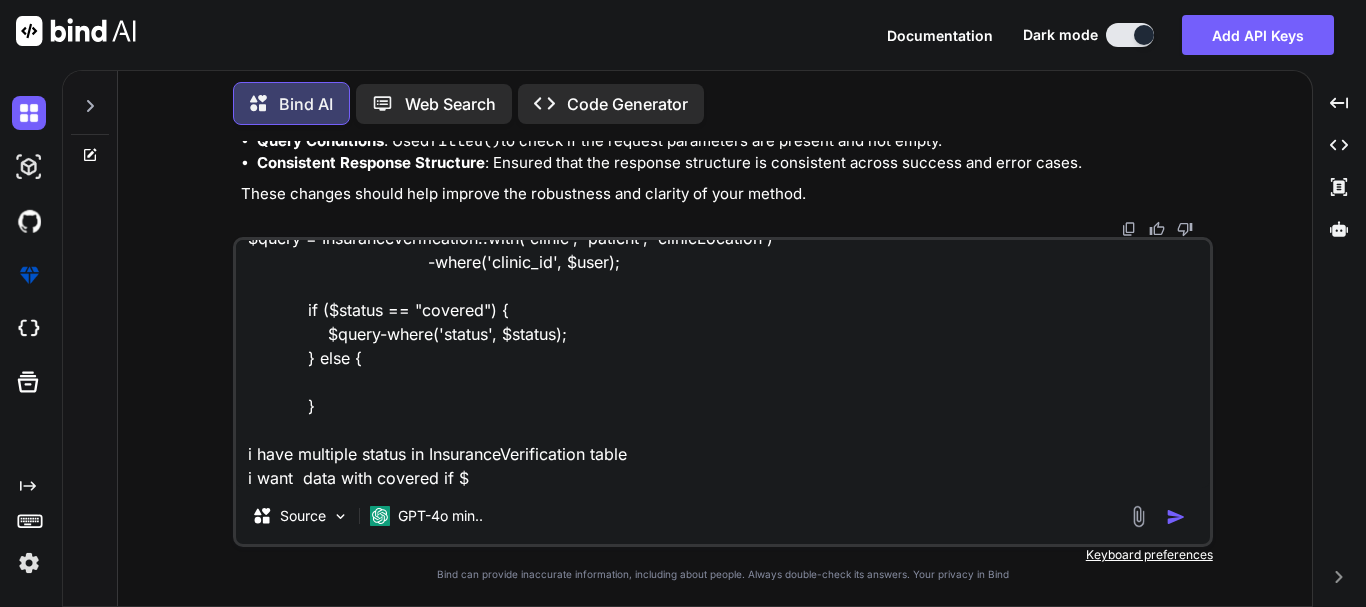 type on "$query = InsuranceVerification::with('clinic', 'patient', 'clinicLocation')
-where('clinic_id', $user);
if ($status == "covered") {
$query-where('status', $status);
} else {
}
i have multiple status in InsuranceVerification table
i want  data with covered if $r" 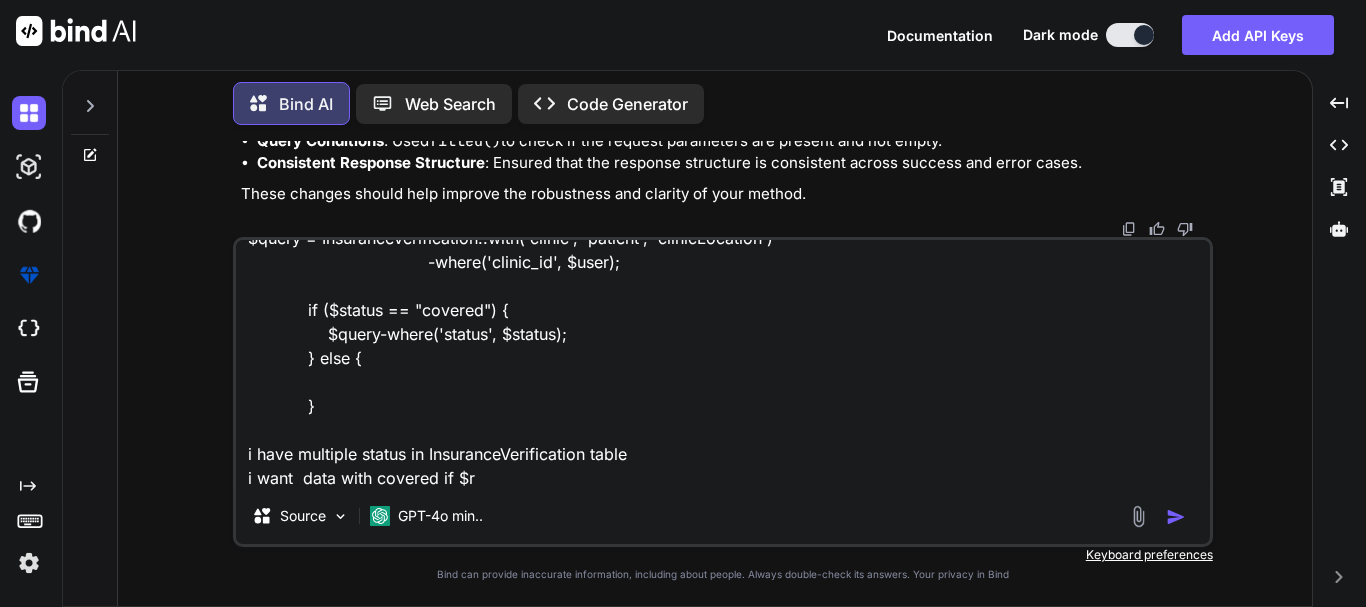 type on "$query = InsuranceVerification::with('clinic', 'patient', 'clinicLocation')
->where('clinic_id', $user);
if ($status == "covered") {
$query->where('status', $status);
} else {
}
i have multiple status in InsuranceVerification table
i want  data with covered if $re" 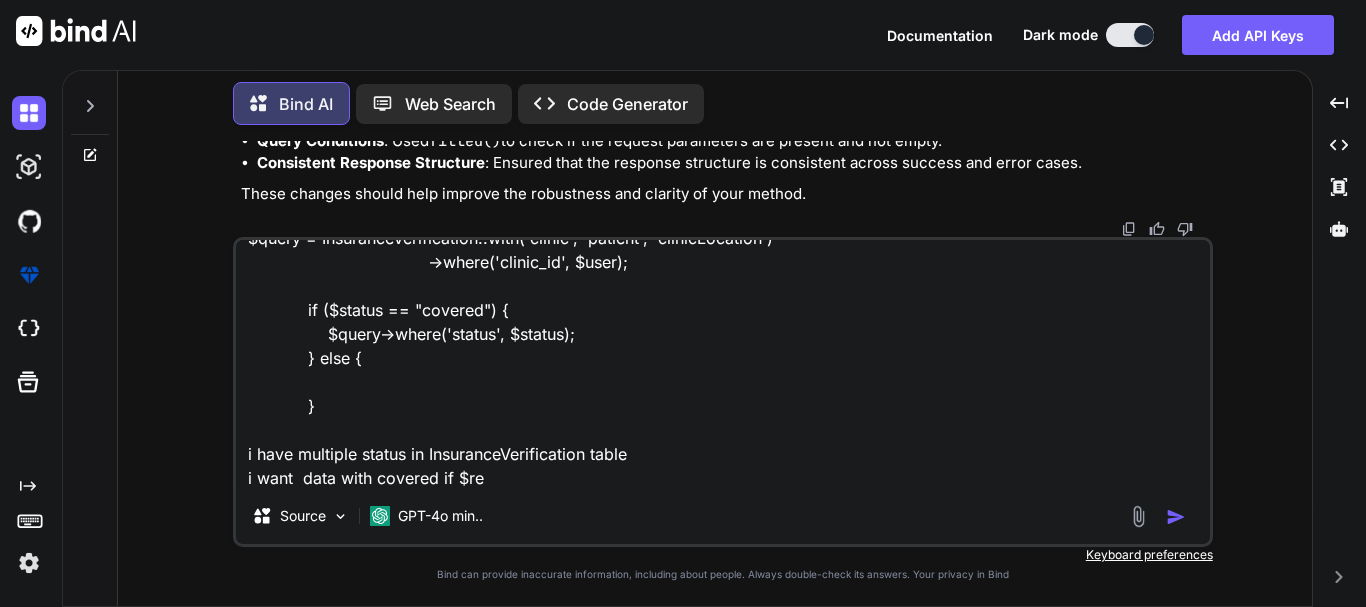 type on "$query = InsuranceVerification::with('clinic', 'patient', 'clinicLocation')
->where('clinic_id', $user);
if ($status == "covered") {
$query->where('status', $status);
} else {
}
i have multiple status in InsuranceVerification table
i want  data with covered if $req" 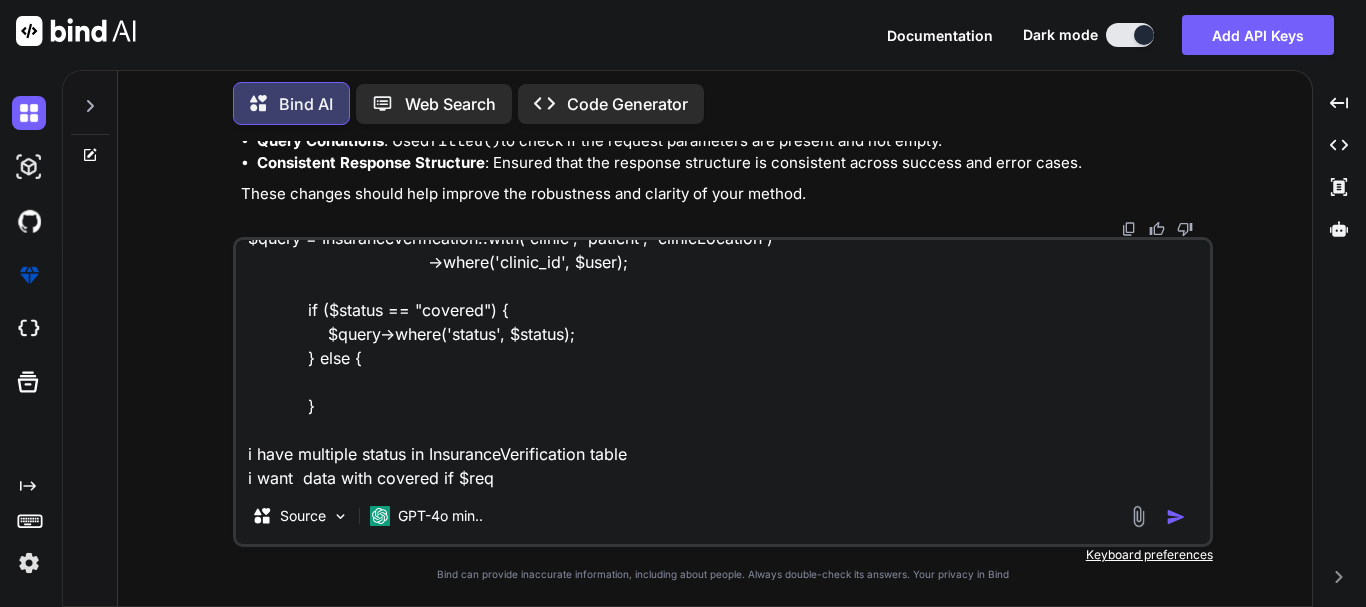 type on "$query = InsuranceVerification::with('clinic', 'patient', 'clinicLocation')
->where('clinic_id', $user);
if ($status == "covered") {
$query->where('status', $status);
} else {
}
i have multiple status in InsuranceVerification table
i want  data with covered if $requ" 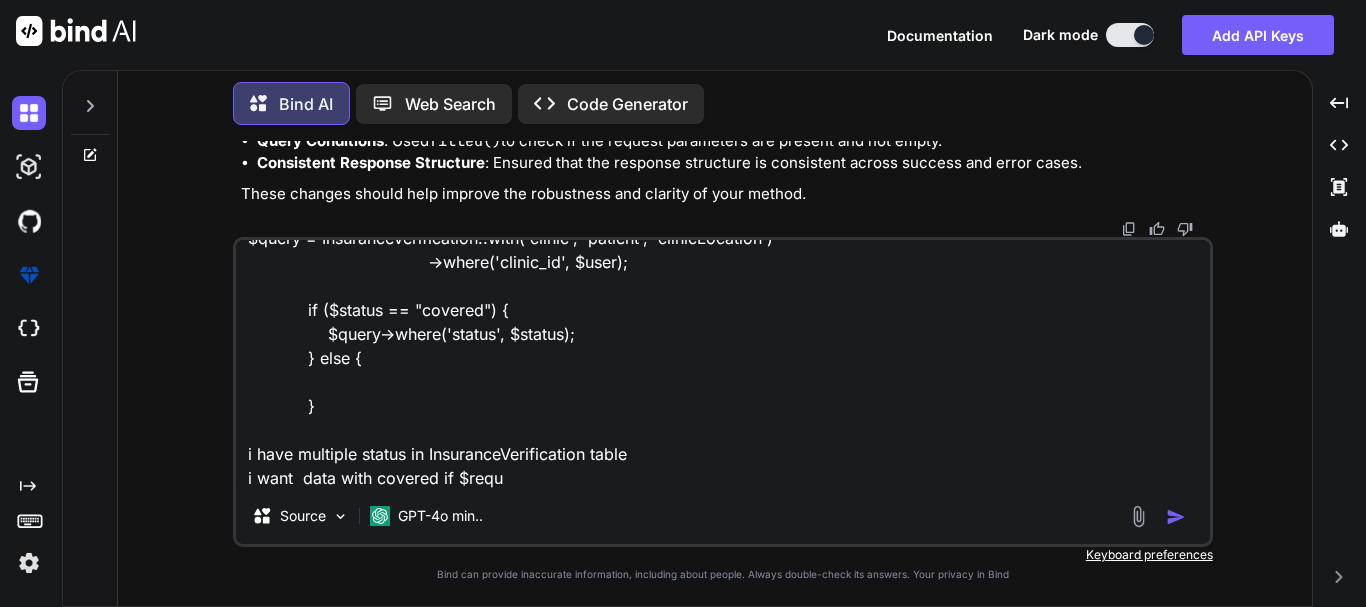 type on "$query = InsuranceVerification::with('clinic', 'patient', 'clinicLocation')
-where('clinic_id', $user);
if ($status == "covered") {
$query-where('status', $status);
} else {
}
i have multiple status in InsuranceVerification table
i want  data with covered if $reque" 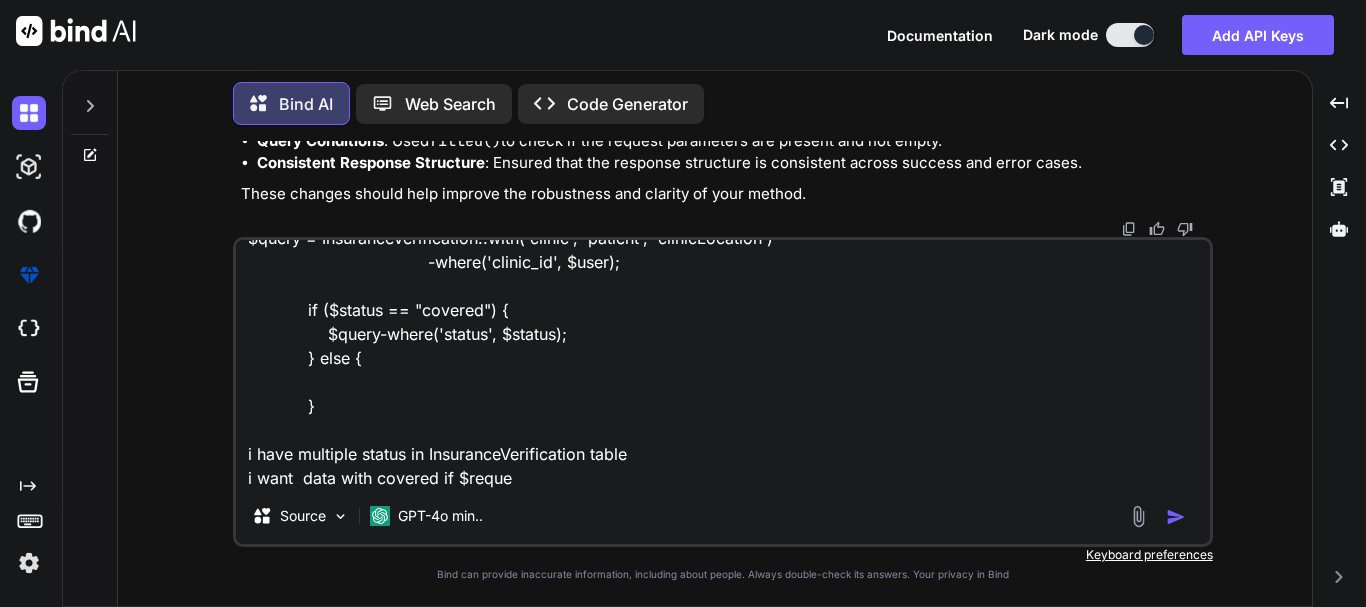 type on "$query = InsuranceVerification::with('clinic', 'patient', 'clinicLocation')
->where('clinic_id', $user);
if ($status == "covered") {
$query->where('status', $status);
} else {
}
i have multiple status in InsuranceVerification table
i want  data with covered if" 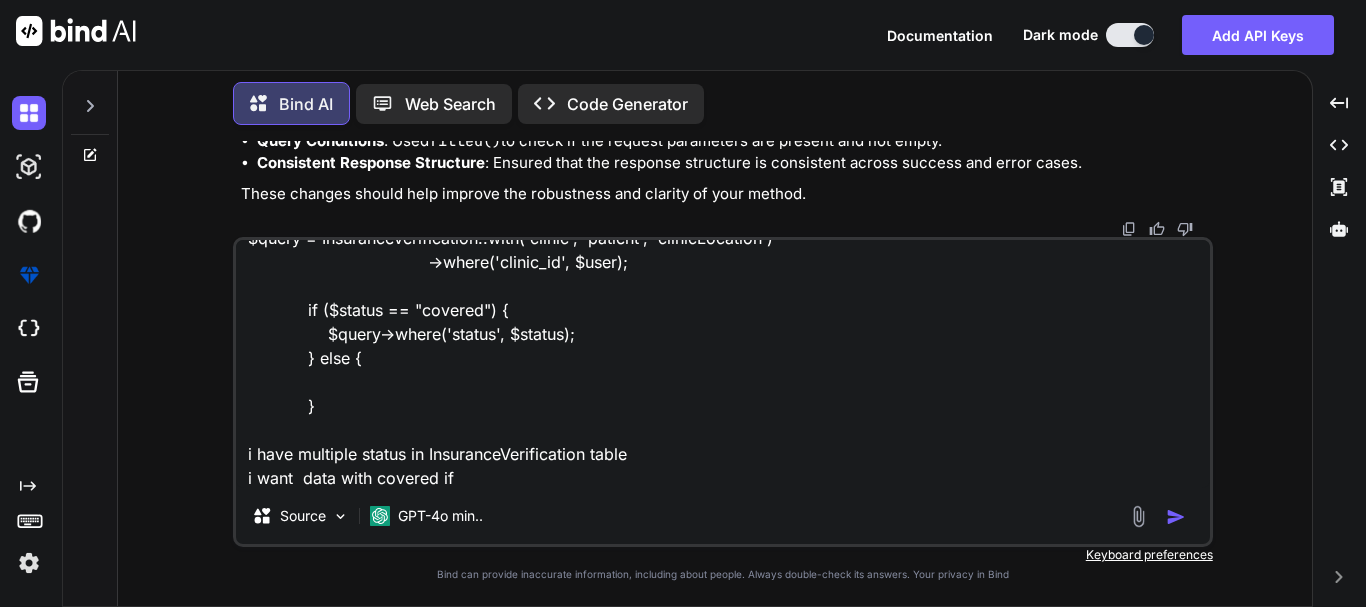 type on "$query = InsuranceVerification::with('clinic', 'patient', 'clinicLocation')
->where('clinic_id', $user);
if ($status == "covered") {
$query->where('status', $status);
} else {
}
i have multiple status in InsuranceVerification table
i want  data with covered if $request" 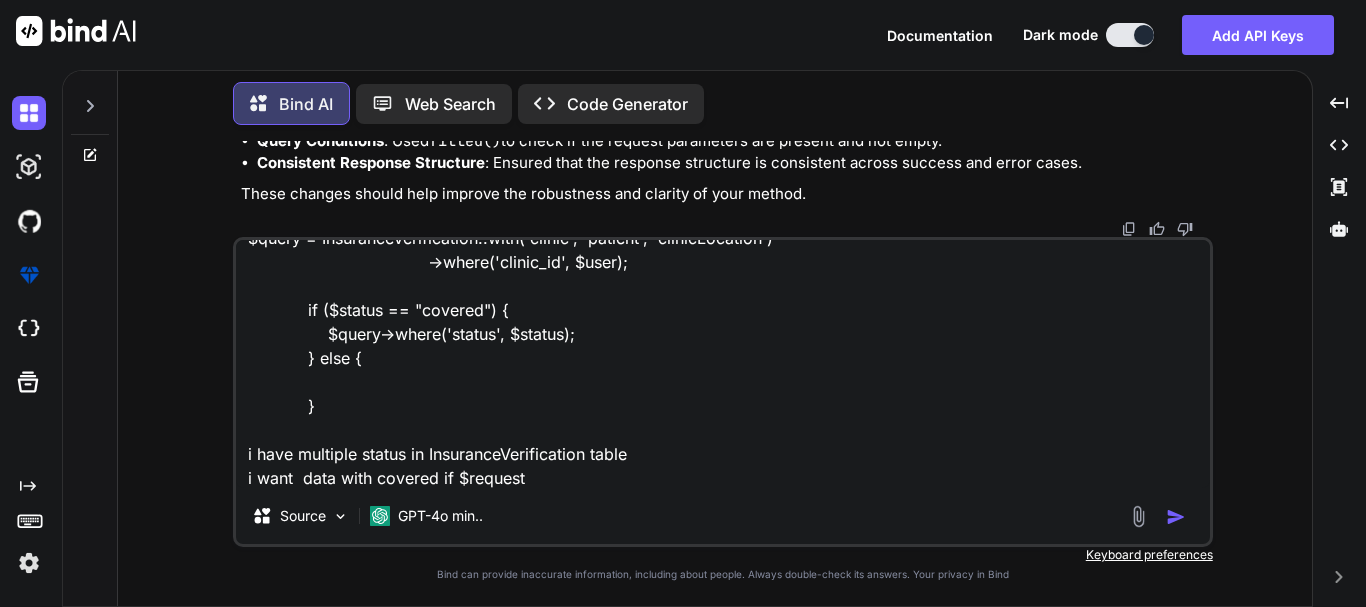 type on "$query = InsuranceVerification::with('clinic', 'patient', 'clinicLocation')
->where('clinic_id', $user);
if ($status == "covered") {
$query->where('status', $status);
} else {
}
i have multiple status in InsuranceVerification table
i want  data with covered if $request" 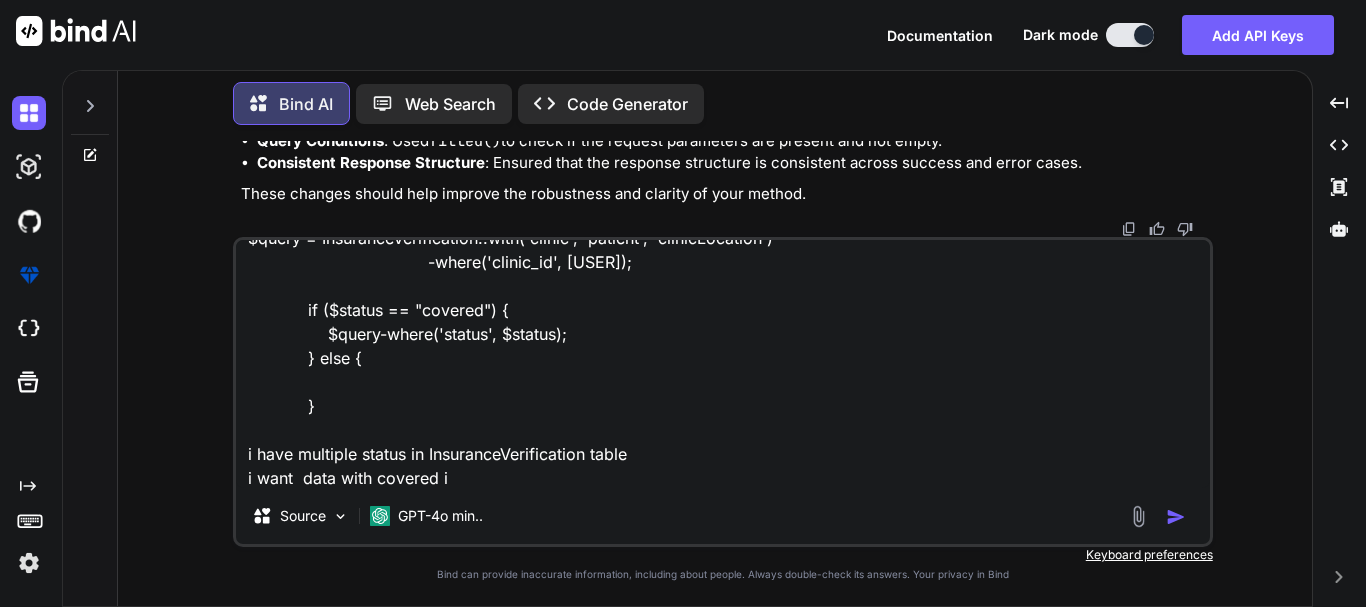 click on "$query = InsuranceVerification::with('clinic', 'patient', 'clinicLocation')
-where('clinic_id', [USER]);
if ($status == "covered") {
$query-where('status', $status);
} else {
}
i have multiple status in InsuranceVerification table
i want  data with covered i" at bounding box center [723, 364] 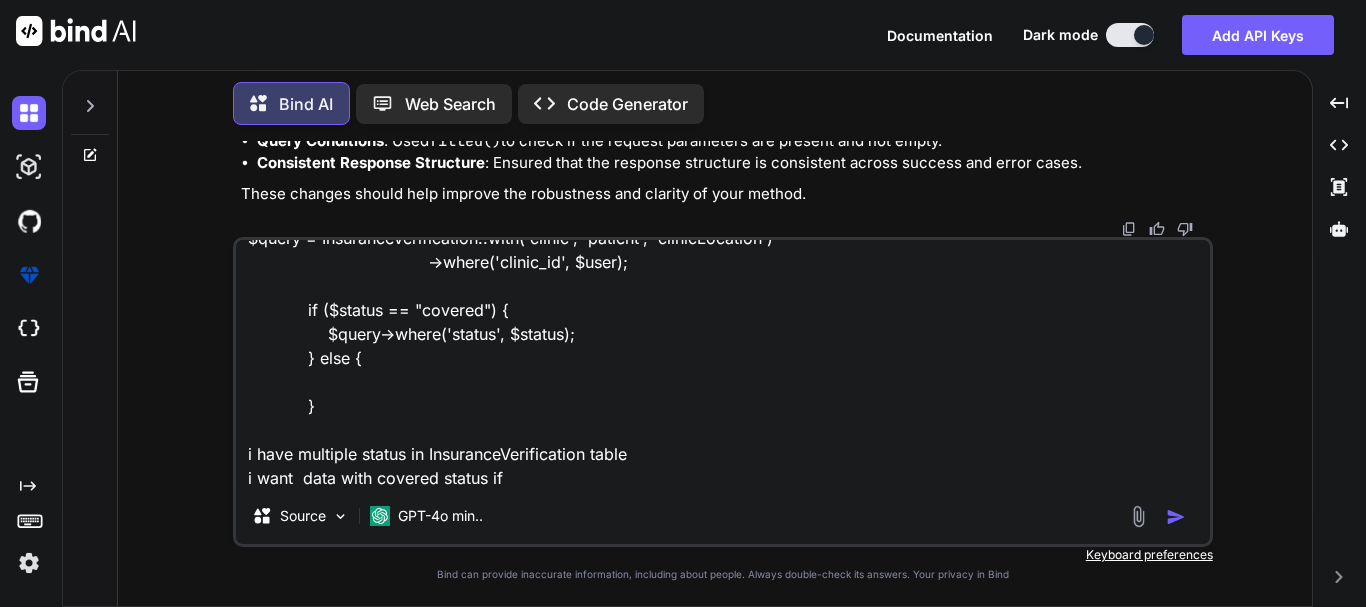drag, startPoint x: 487, startPoint y: 315, endPoint x: 424, endPoint y: 315, distance: 63 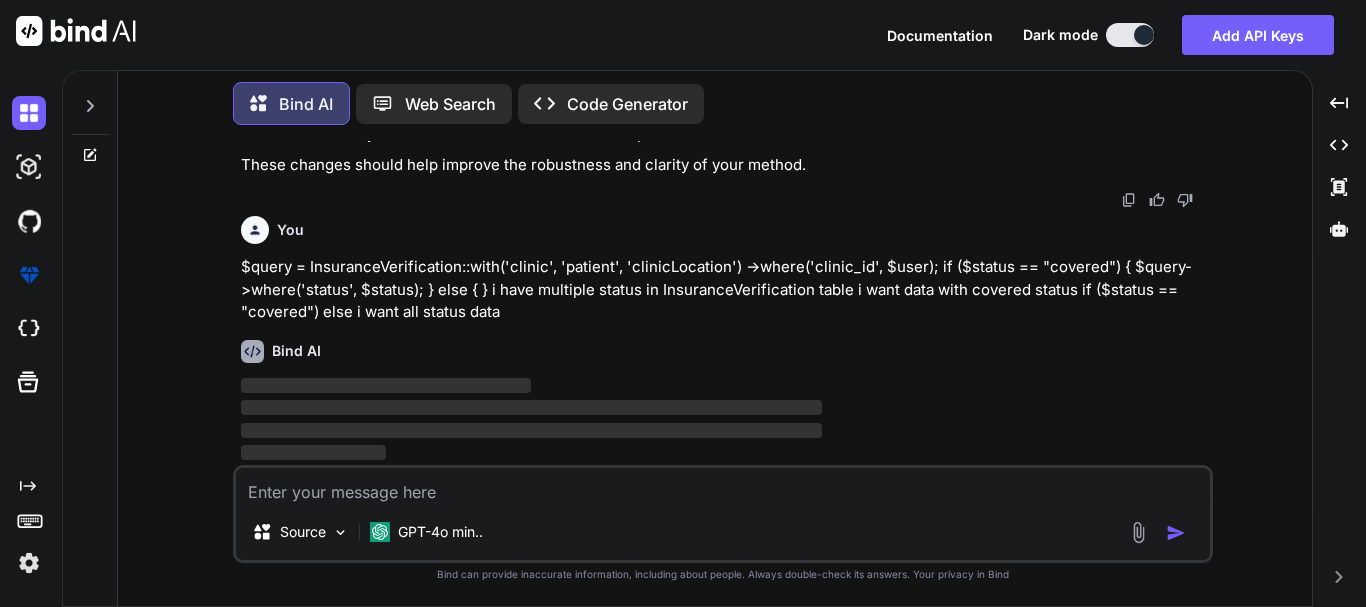 scroll, scrollTop: 0, scrollLeft: 0, axis: both 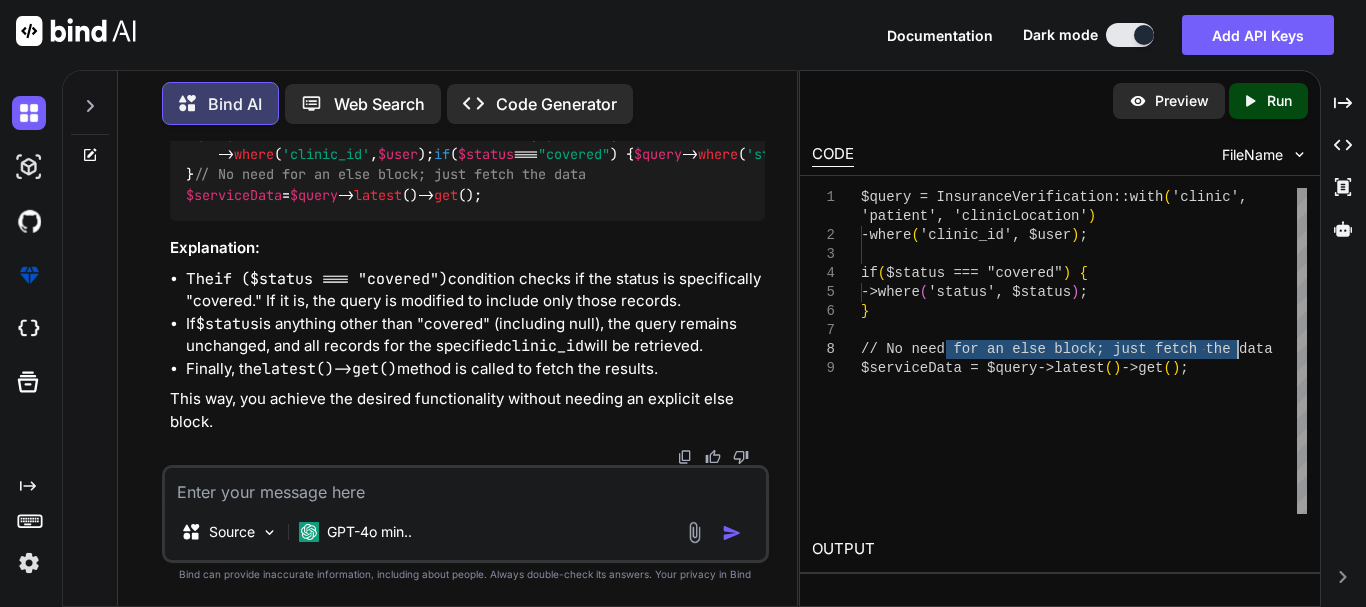 drag, startPoint x: 943, startPoint y: 348, endPoint x: 1248, endPoint y: 353, distance: 305.041 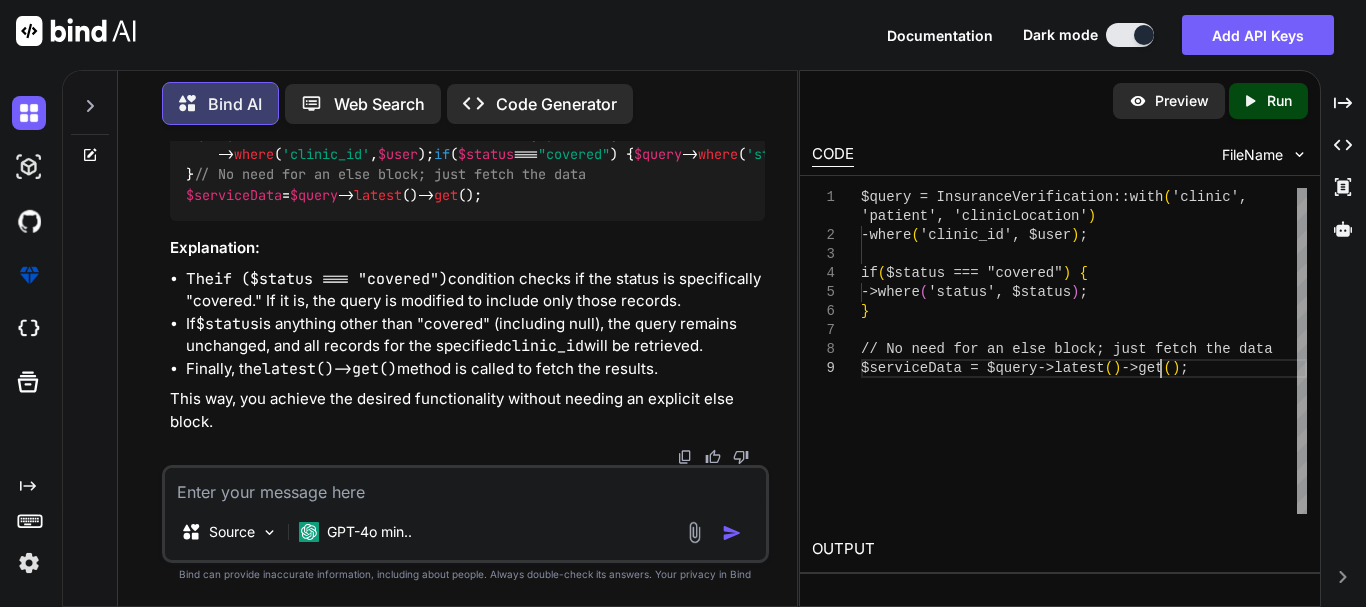 click on "$query = InsuranceVerification::with ( 'clinic' , 'patient' ,'clinicLocation' )
-where ( 'clinic_id' , $user ) ;
if ( $status === "covered" )
{
$query-where ( 'status' , $status ) ;
}
// No need for an else block; just fetch the data
$serviceData = $query-latest()->get ();" at bounding box center [1084, 351] 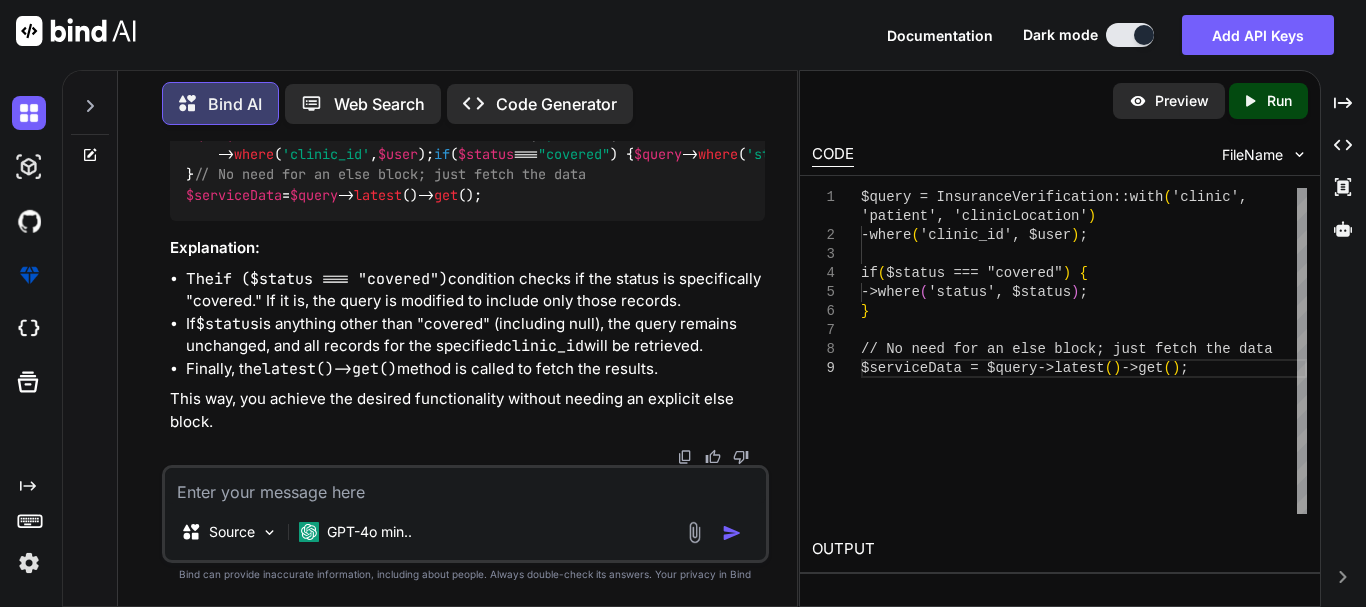 click on "$query = InsuranceVerification::with ( 'clinic' , 'patient' ,'clinicLocation' )
-where ( 'clinic_id' , $user ) ;
if ( $status === "covered" )
{
$query-where ( 'status' , $status ) ;
}
// No need for an else block; just fetch the data
$serviceData = $query-latest()->get ();" at bounding box center [1084, 351] 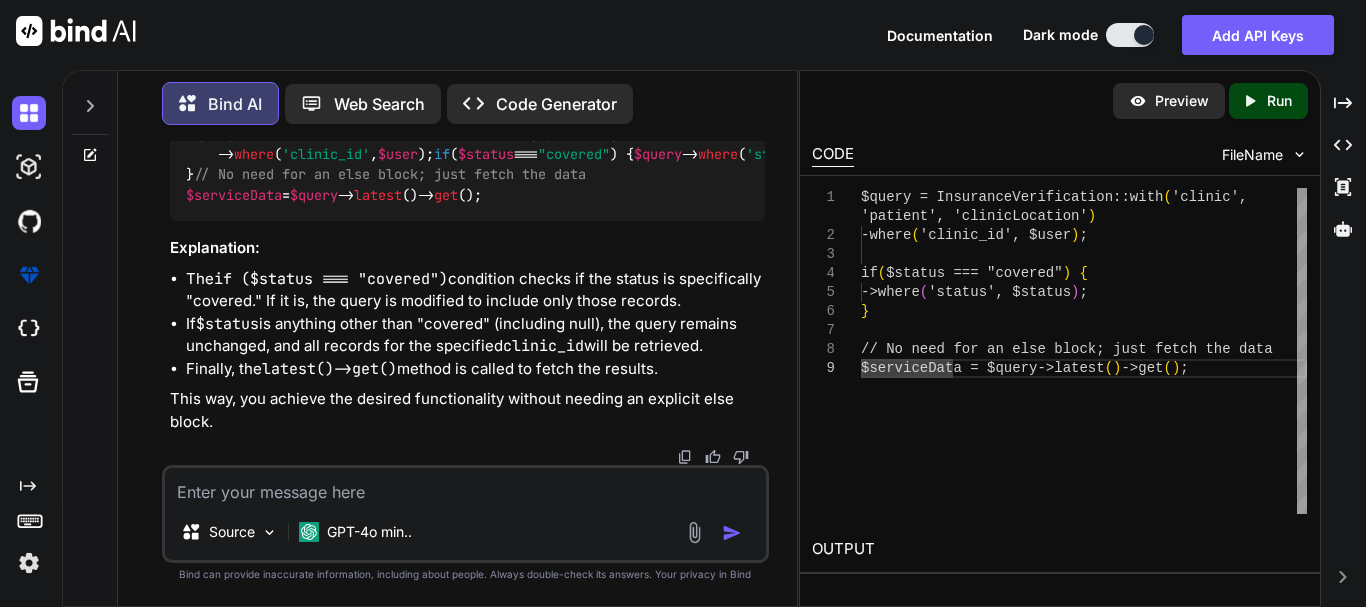 scroll, scrollTop: 9616, scrollLeft: 0, axis: vertical 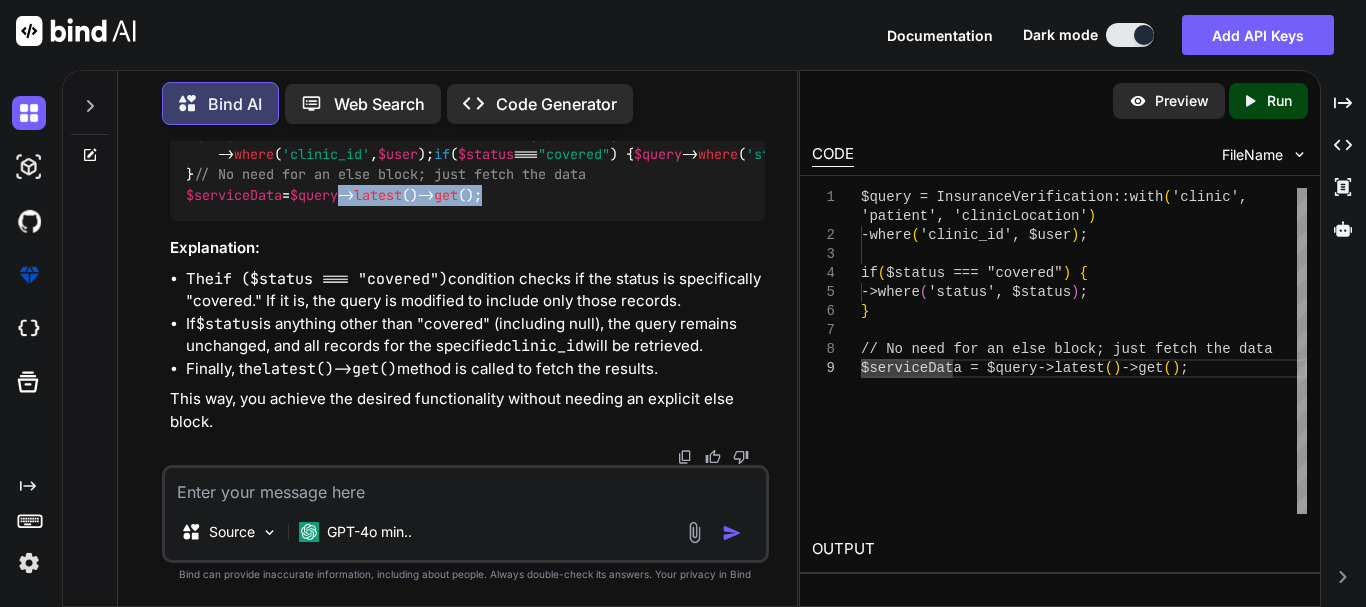 drag, startPoint x: 356, startPoint y: 220, endPoint x: 509, endPoint y: 224, distance: 153.05228 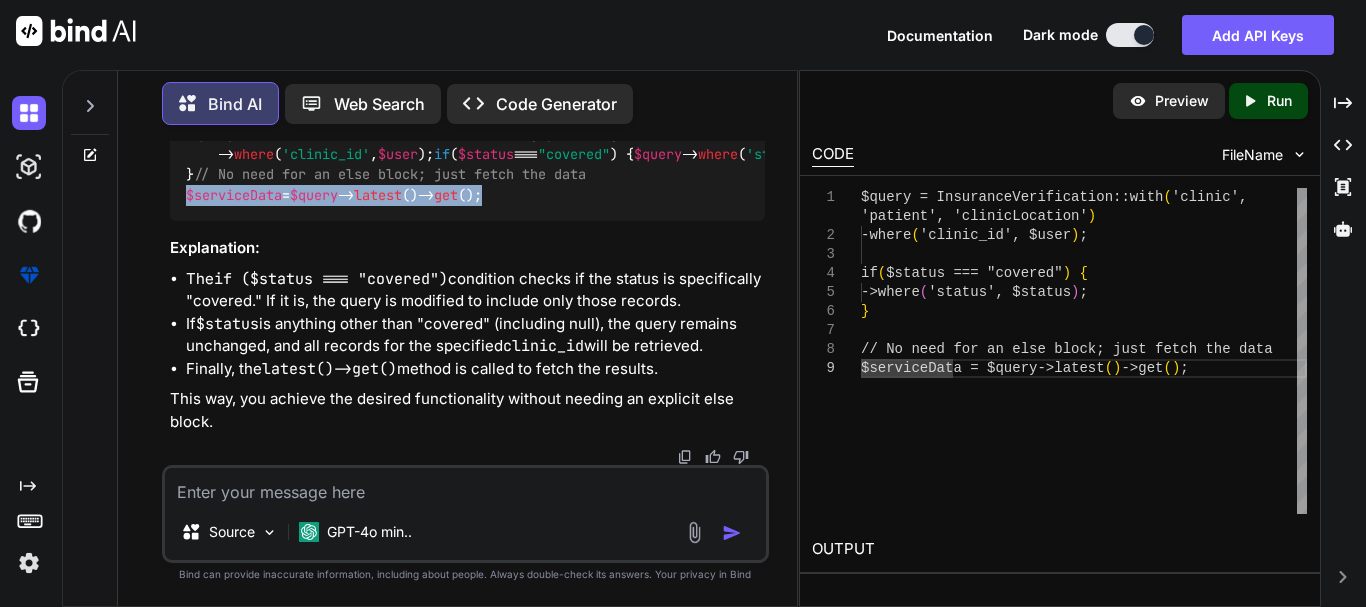 drag, startPoint x: 509, startPoint y: 224, endPoint x: 186, endPoint y: 218, distance: 323.05573 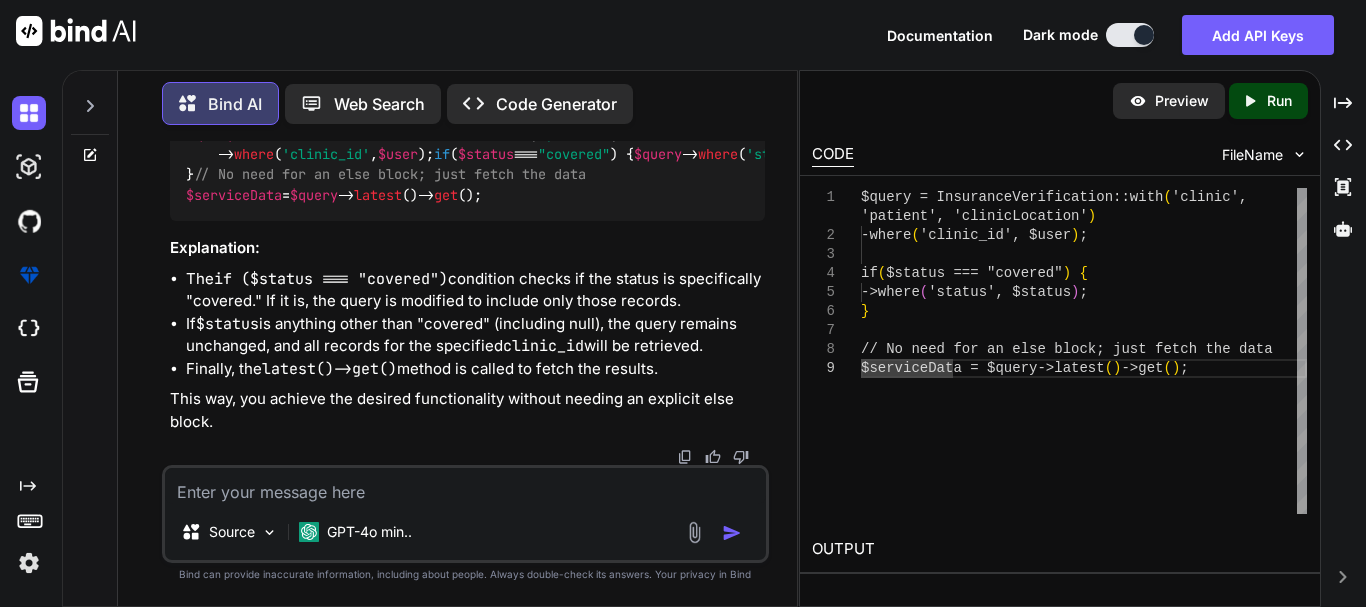 click on "$query = InsuranceVerification::with ( 'clinic' , 'patient' ,'clinicLocation' )
-where ( 'clinic_id' , $user ) ;
if ( $status === "covered" )
{
$query-where ( 'status' , $status ) ;
}
// No need for an else block; just fetch the data
$serviceData = $query-latest()->get ();" at bounding box center [1084, 351] 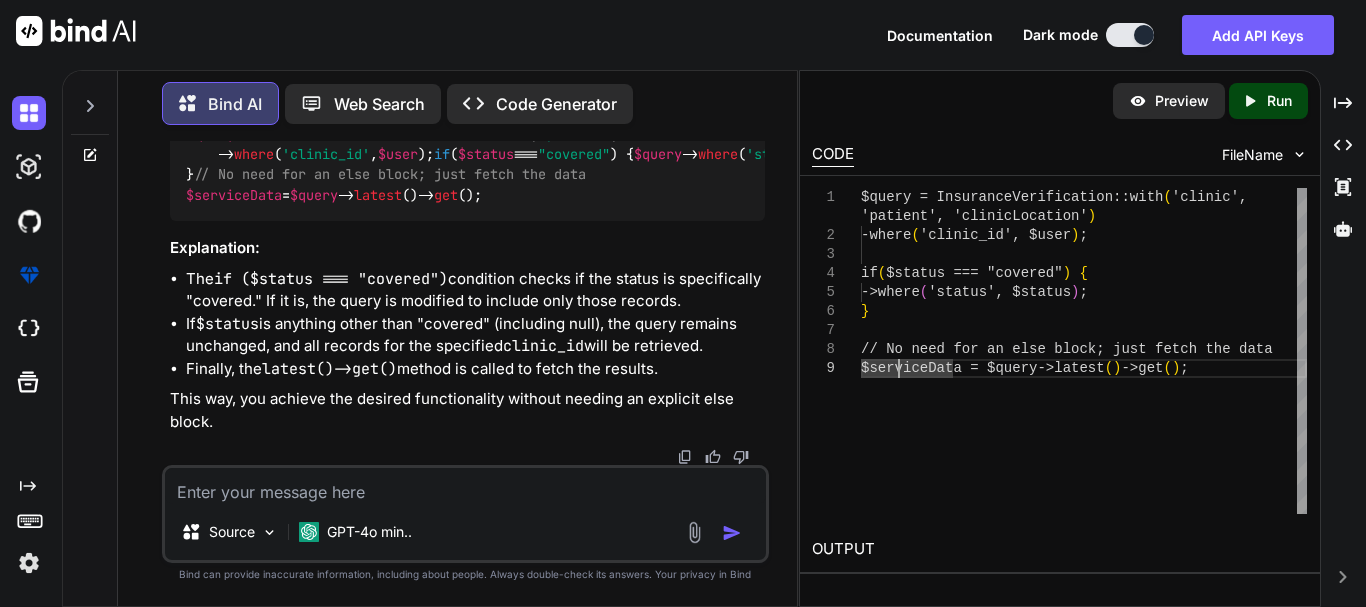 scroll, scrollTop: 0, scrollLeft: 0, axis: both 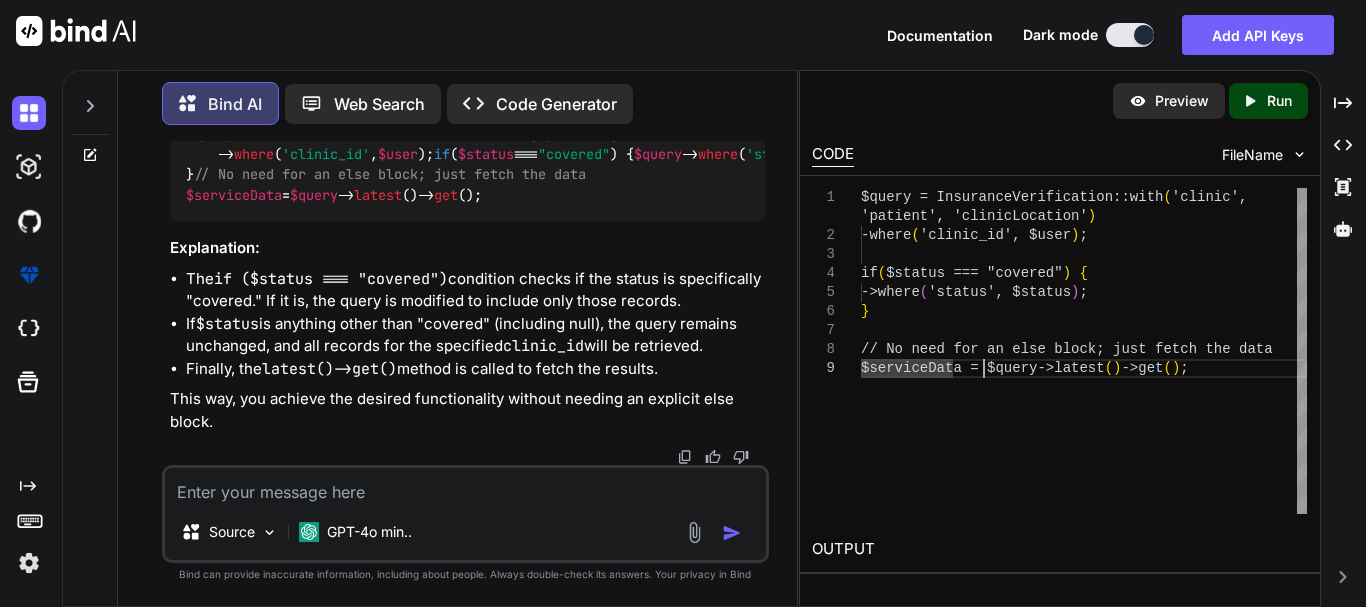 click on "$query = InsuranceVerification::with ( 'clinic' , 'patient' ,'clinicLocation' )
-where ( 'clinic_id' , $user ) ;
if ( $status === "covered" )
{
$query-where ( 'status' , $status ) ;
}
// No need for an else block; just fetch the data
$serviceData = $query-latest()->get ();" at bounding box center (1084, 351) 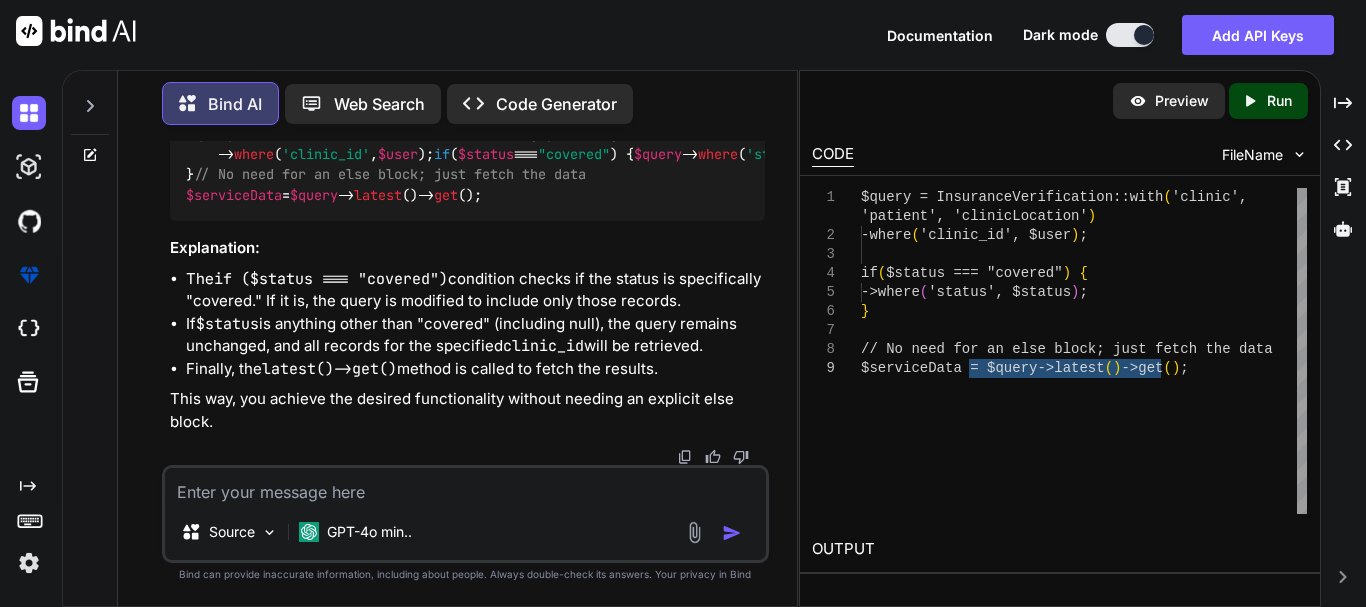 drag, startPoint x: 972, startPoint y: 370, endPoint x: 1200, endPoint y: 370, distance: 228 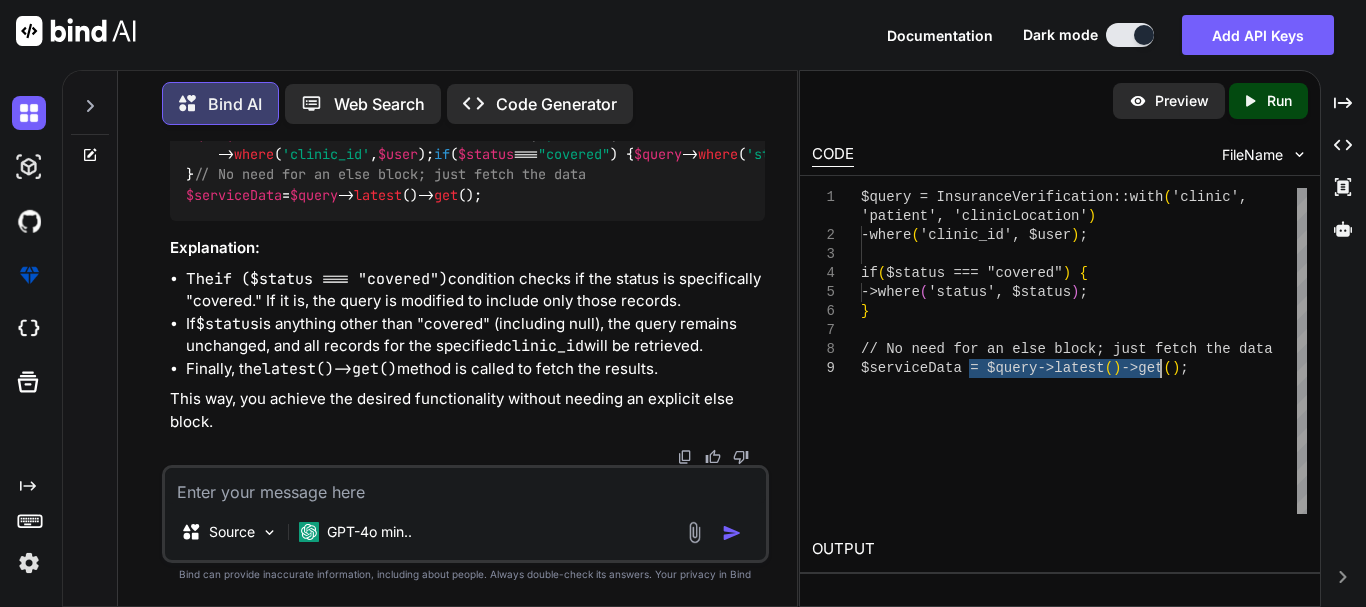 click on "$query  =  InsuranceVerification :: with ( 'clinic' ,  'patient' ,  'clinicLocation' )
- where ( 'clinic_id' ,  $user );
if  ( $status  ===  "covered" ) {
$query - where ( 'status' ,  $status );
}
// No need for an else block; just fetch the data
$serviceData  =  $query - latest ()-> get ();" at bounding box center (467, 165) 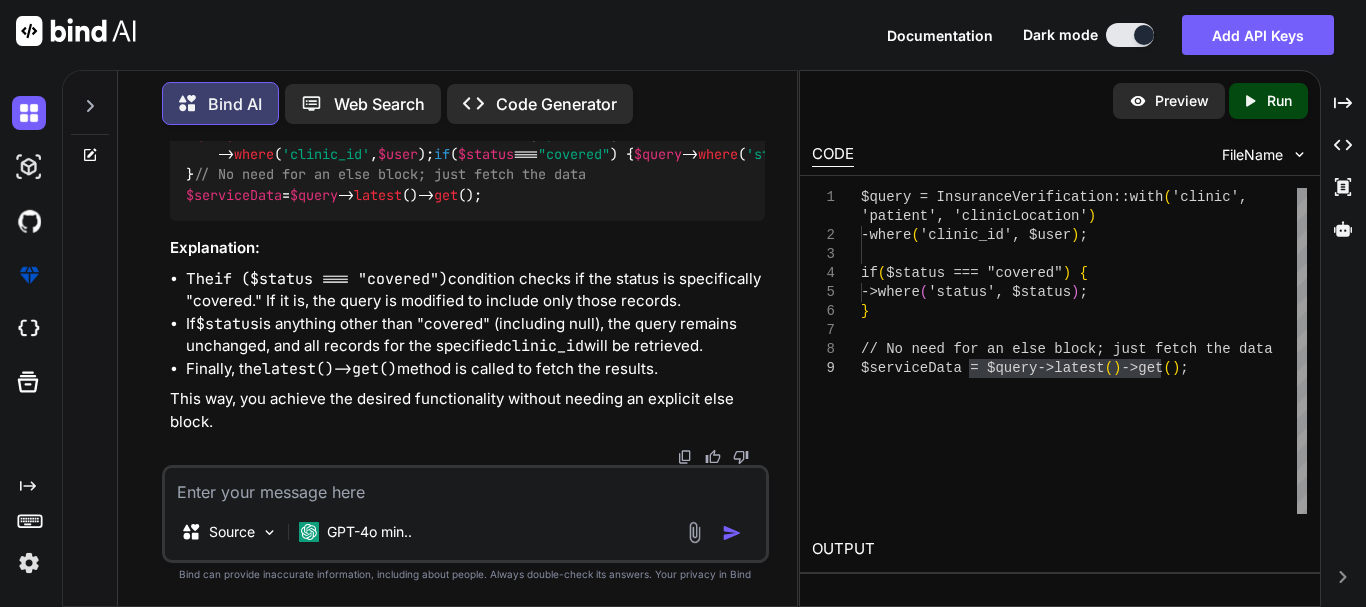 scroll, scrollTop: 9747, scrollLeft: 0, axis: vertical 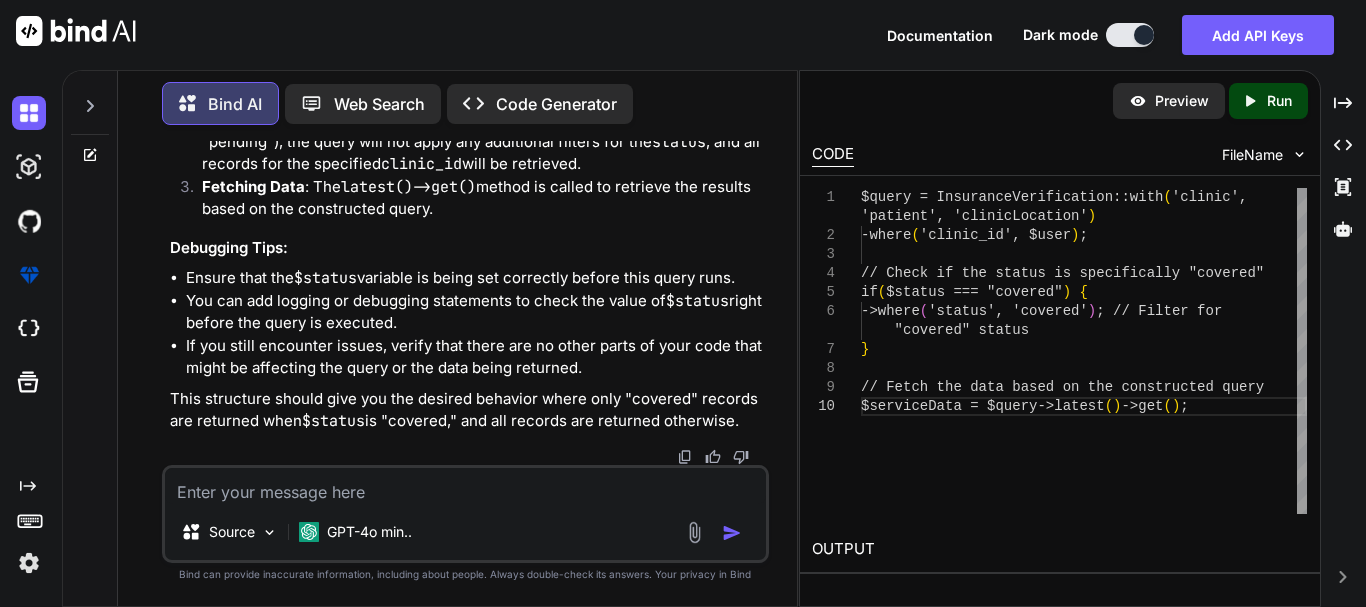 click at bounding box center (465, 486) 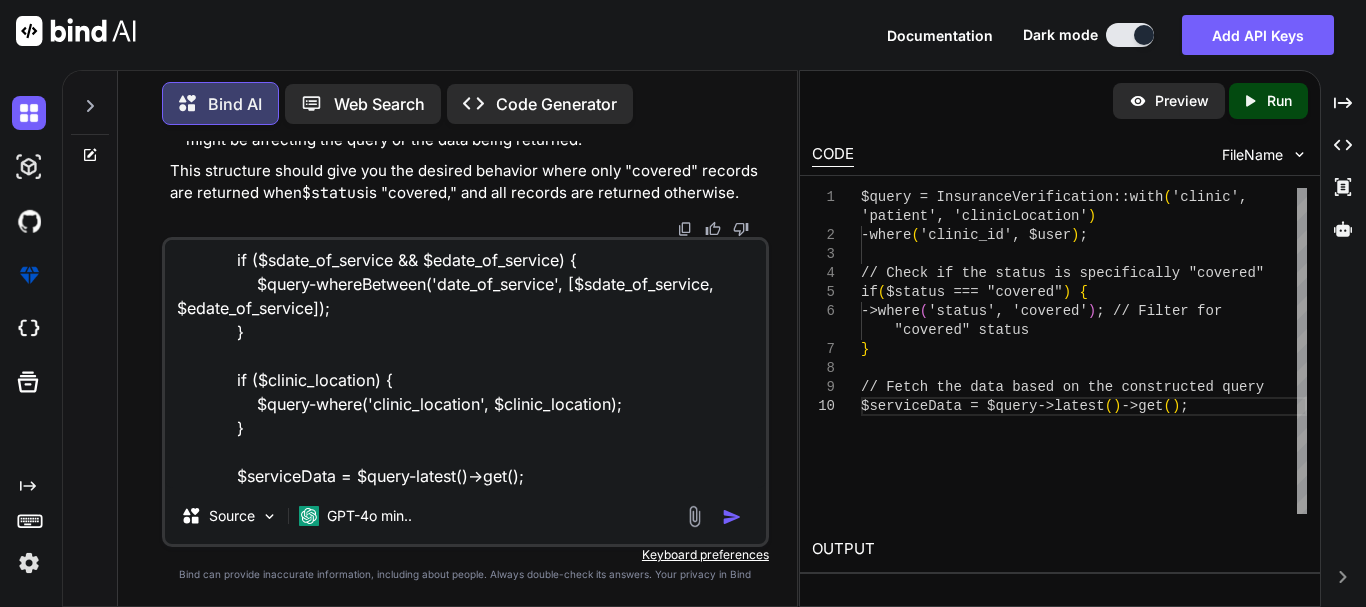scroll, scrollTop: 244, scrollLeft: 0, axis: vertical 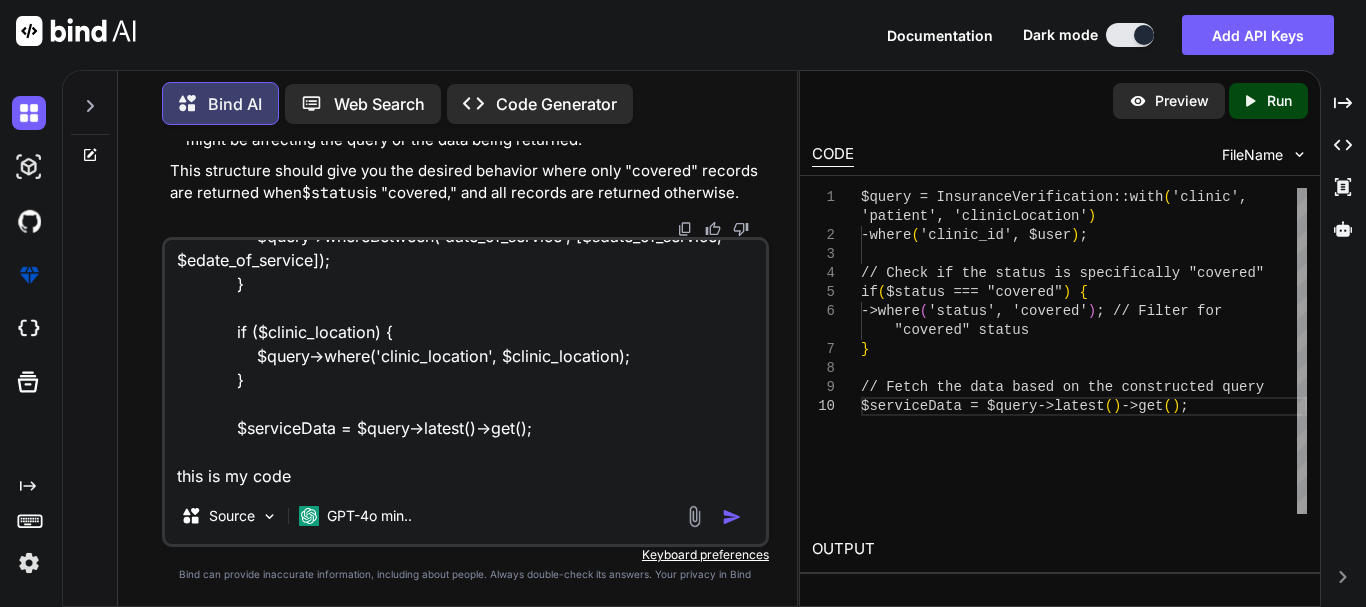 click on "$query = InsuranceVerification::with('clinic', 'patient', 'clinicLocation')
->where('clinic_id', $user);
if ($status == "covered") {
$query->where('status', $status);
}
if ($sdate_of_service && $edate_of_service) {
$query->whereBetween('date_of_service', [$sdate_of_service, $edate_of_service]);
}
if ($clinic_location) {
$query->where('clinic_location', $clinic_location);
}
$serviceData = $query->latest()->get();
this is my code" at bounding box center [465, 364] 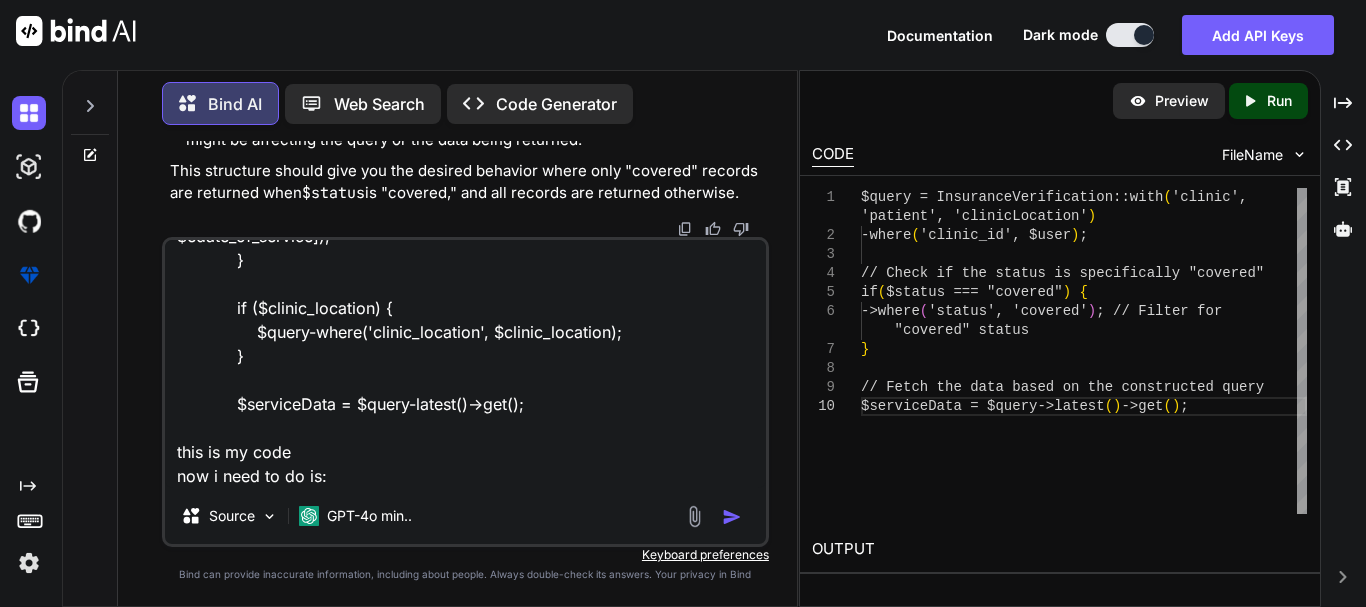 scroll, scrollTop: 292, scrollLeft: 0, axis: vertical 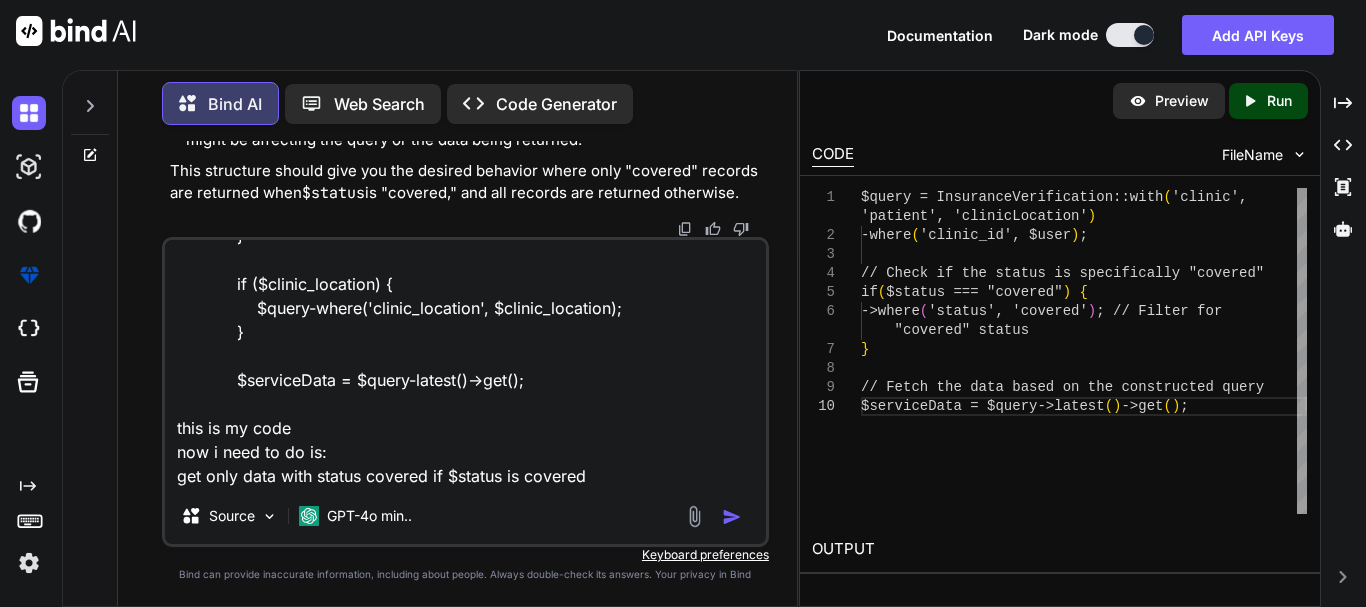 click on "$query = InsuranceVerification::with('clinic', 'patient', 'clinicLocation')
-where('clinic_id', $user);
if ($status == "covered") {
$query-where('status', $status);
}
if ($sdate_of_service & $edate_of_service) {
$query-whereBetween('date_of_service', [$sdate_of_service, $edate_of_service]);
}
if ($clinic_location) {
$query-where('clinic_location', $clinic_location);
}
$serviceData = $query-latest()->get();
this is my code
now i need to do is:
get only data with status covered if $status is covered" at bounding box center (465, 364) 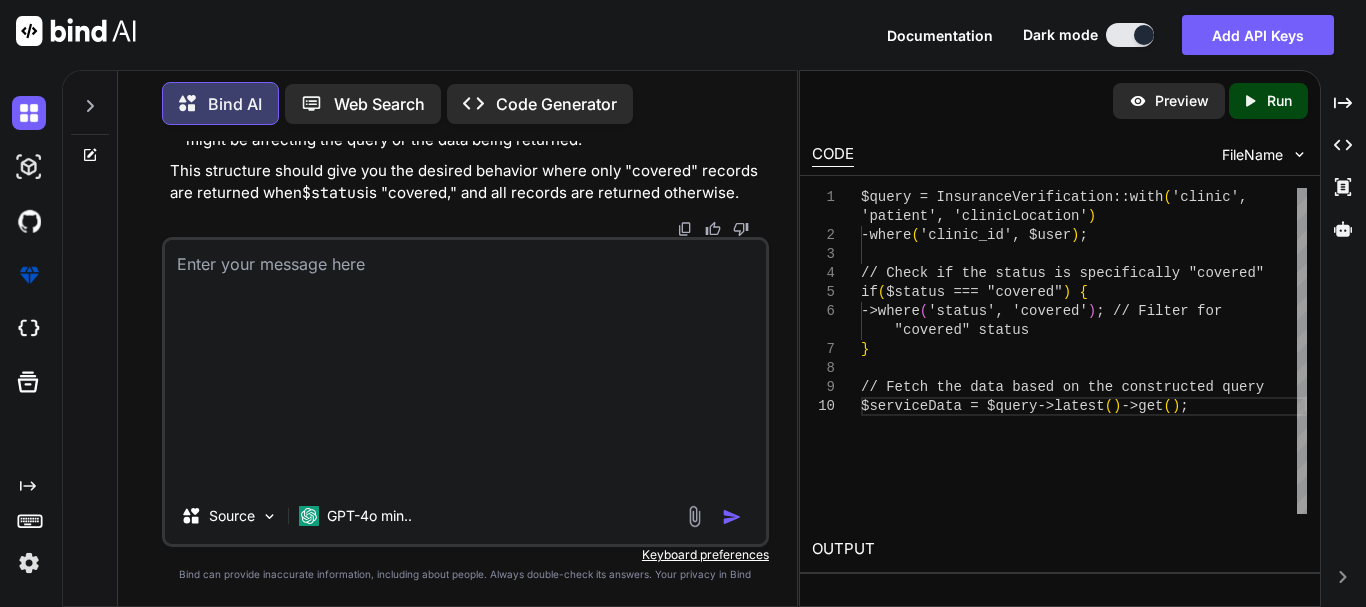 scroll, scrollTop: 0, scrollLeft: 0, axis: both 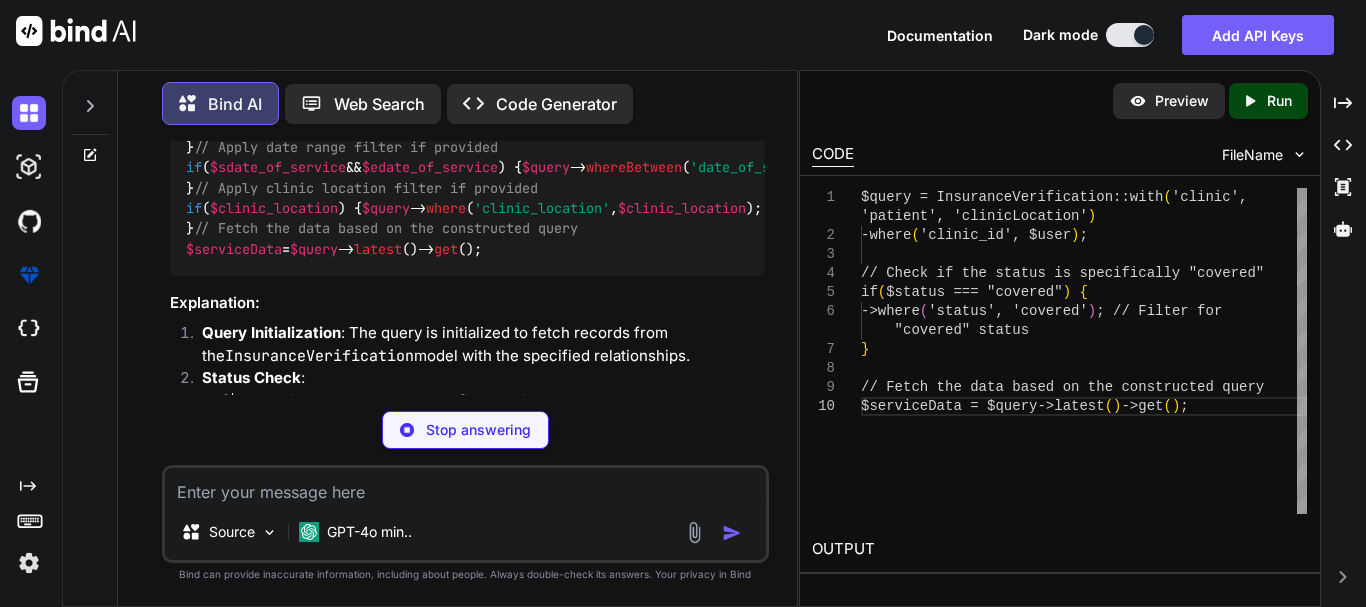 click on "$status" at bounding box center (243, -556) 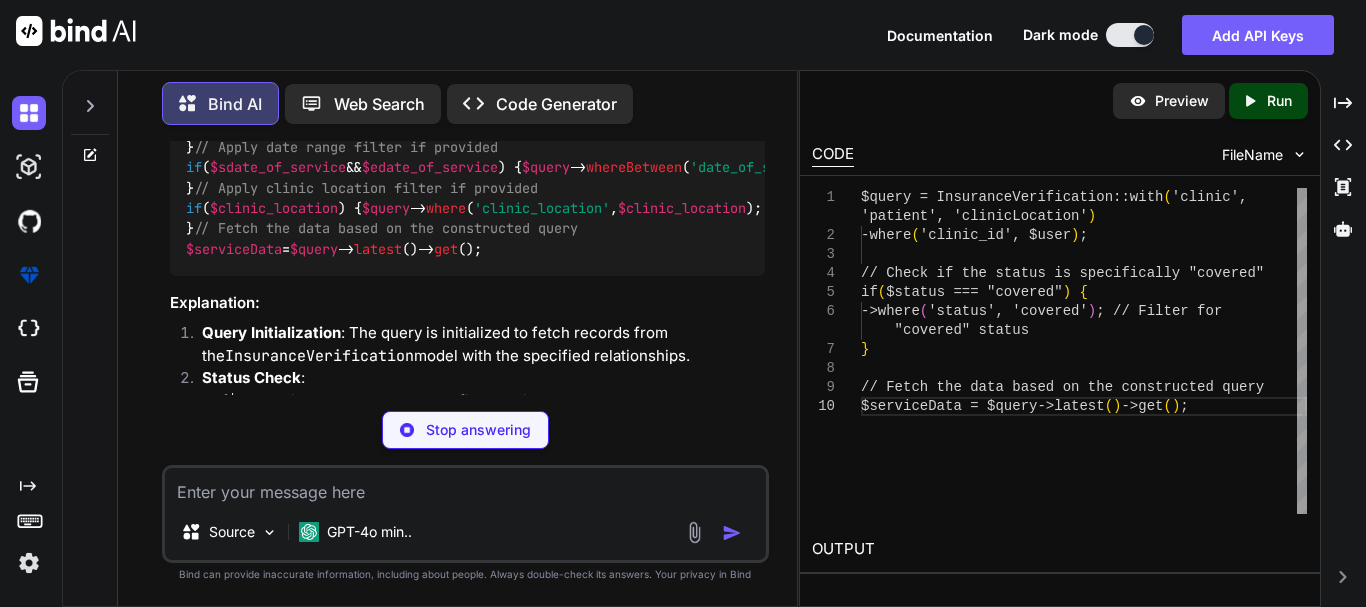 click on "$status" at bounding box center (243, -556) 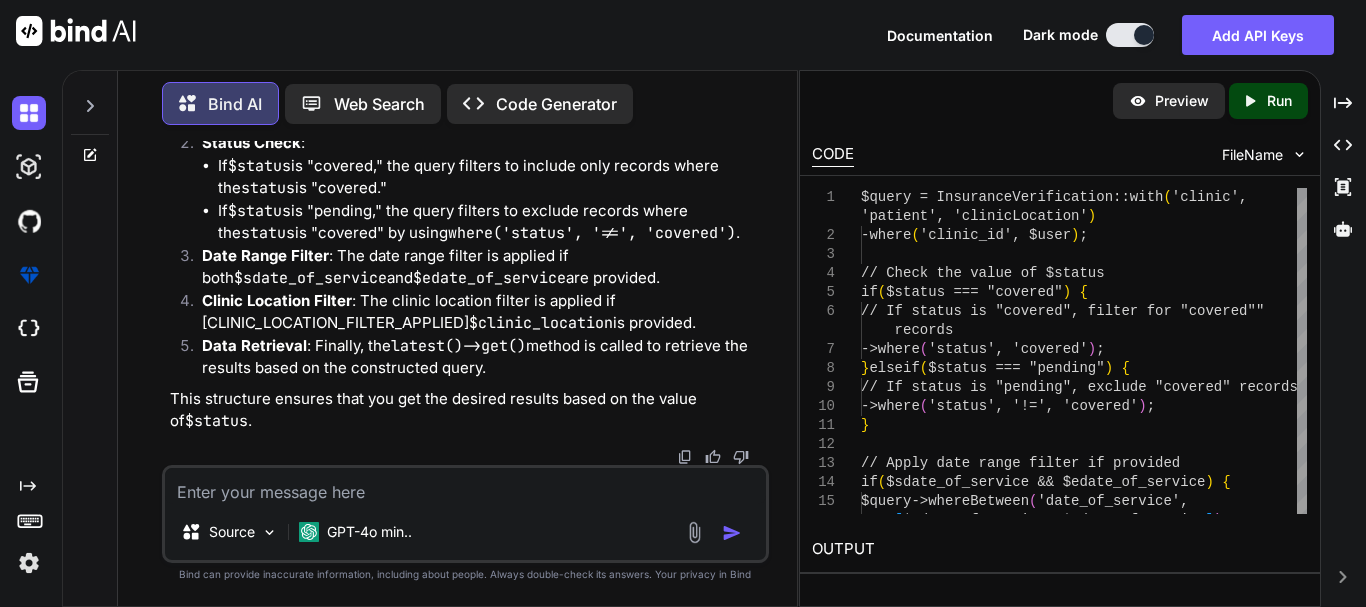 scroll, scrollTop: 11654, scrollLeft: 0, axis: vertical 